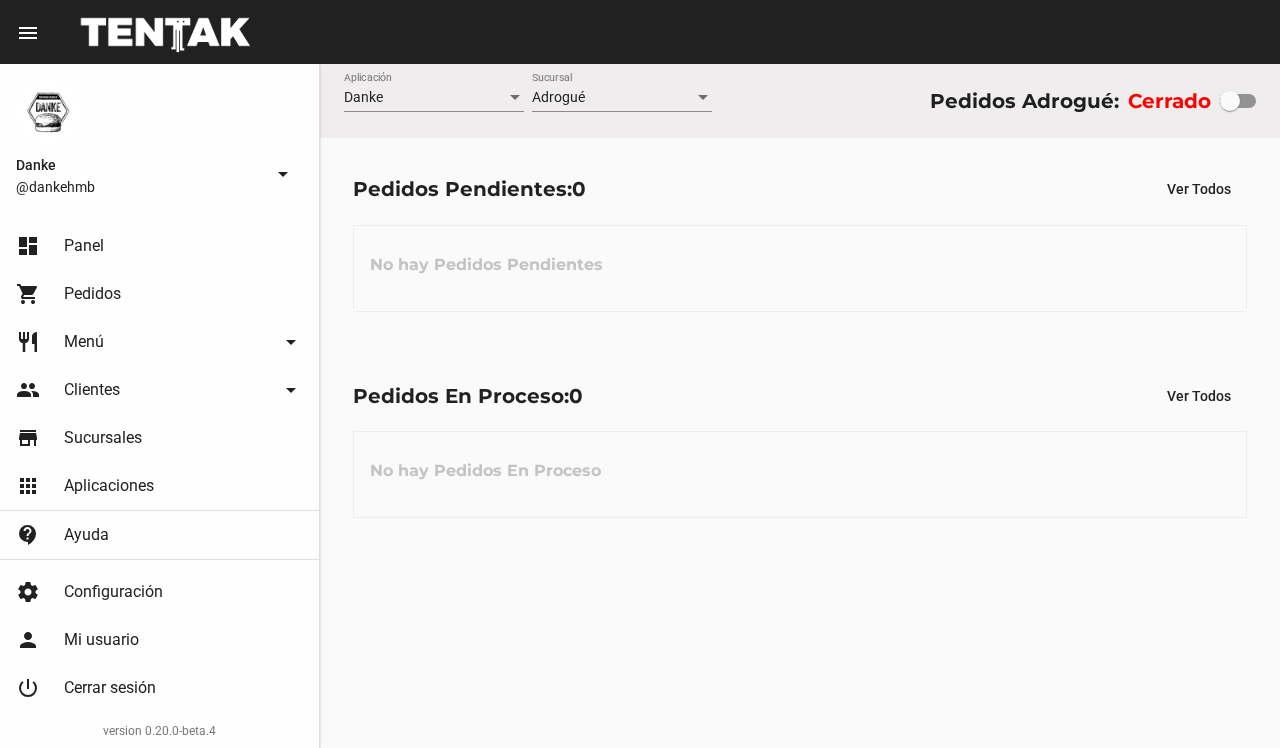 scroll, scrollTop: 0, scrollLeft: 0, axis: both 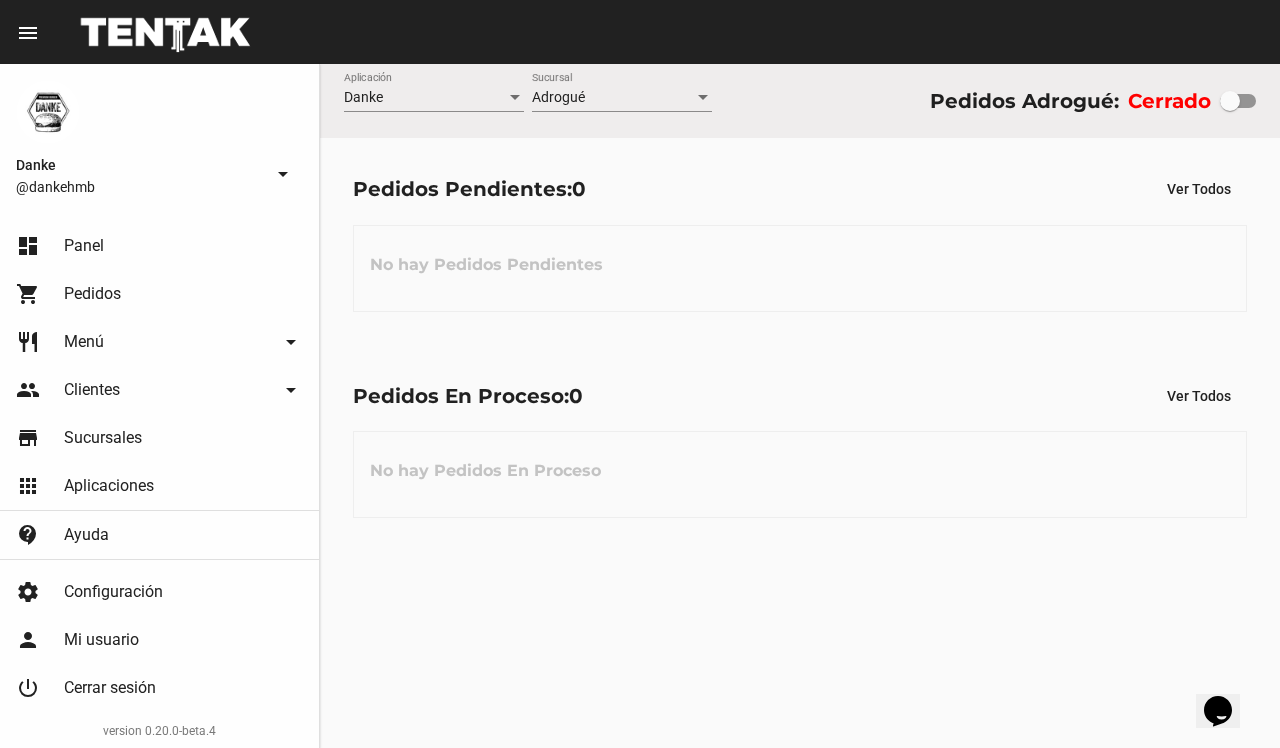 click at bounding box center (1230, 101) 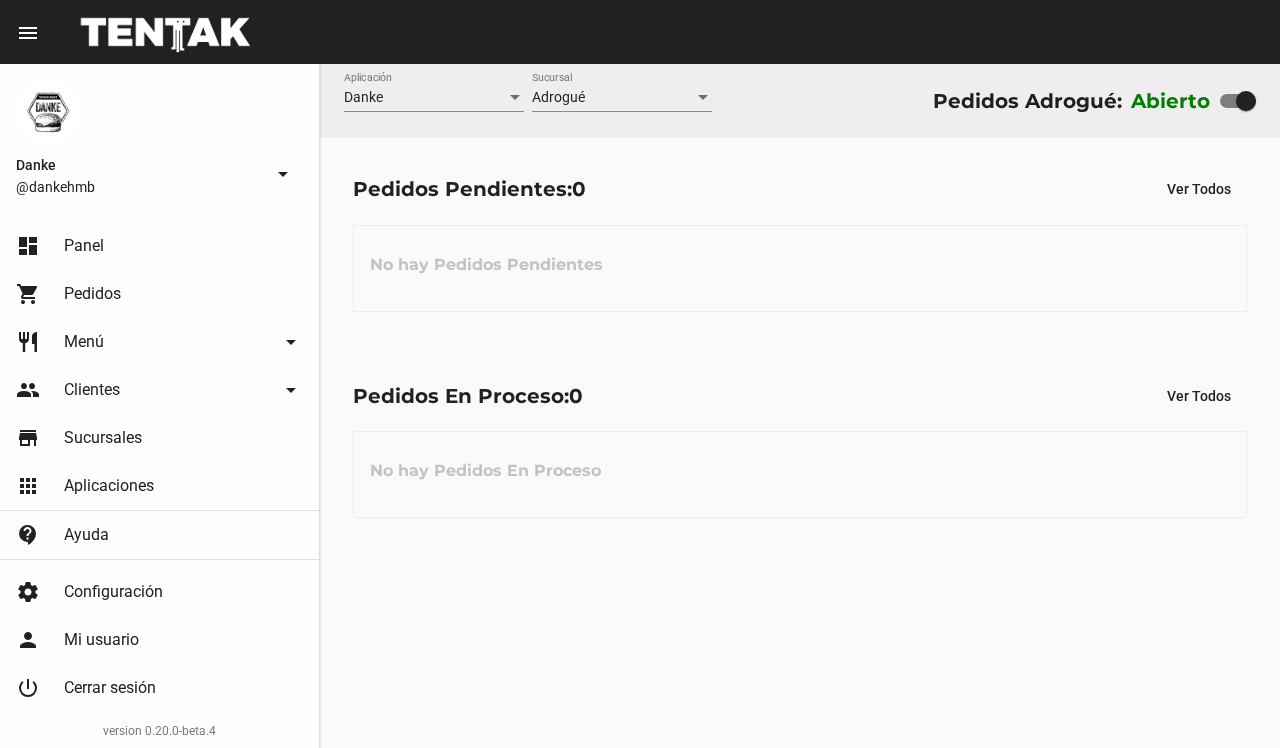 scroll, scrollTop: 0, scrollLeft: 0, axis: both 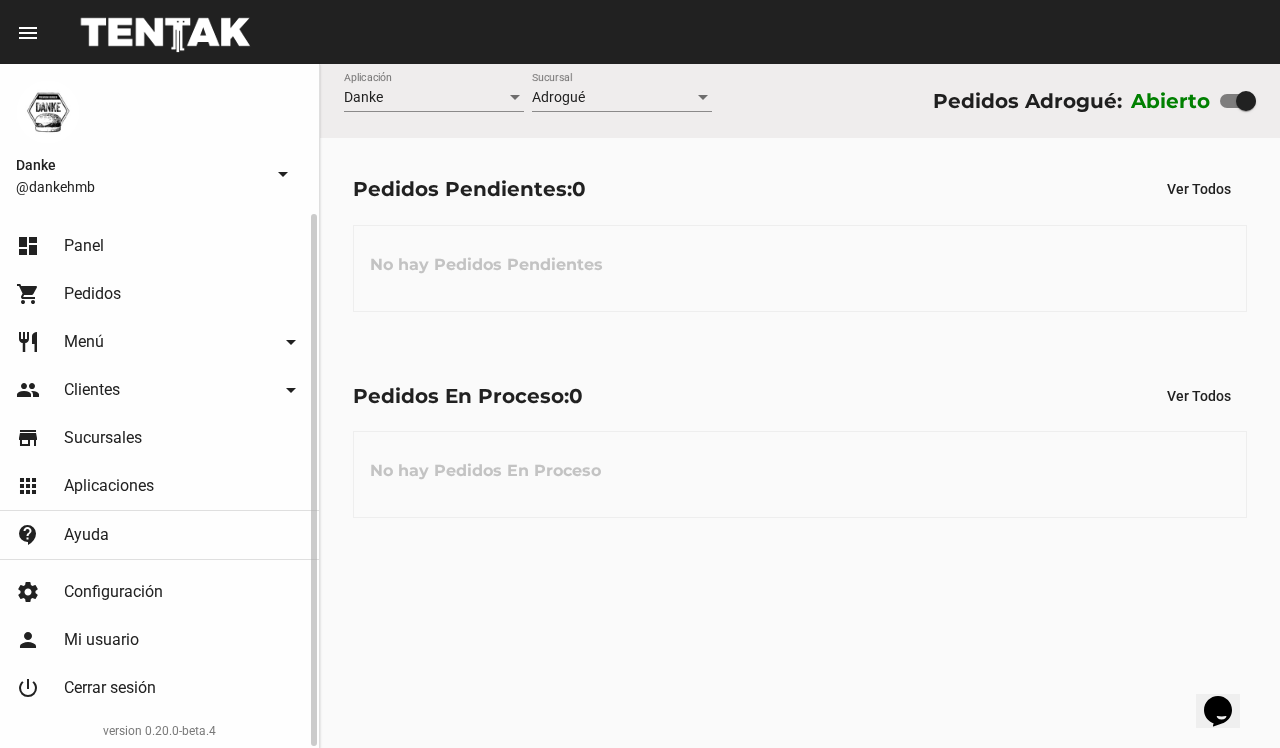 click on "Menú" 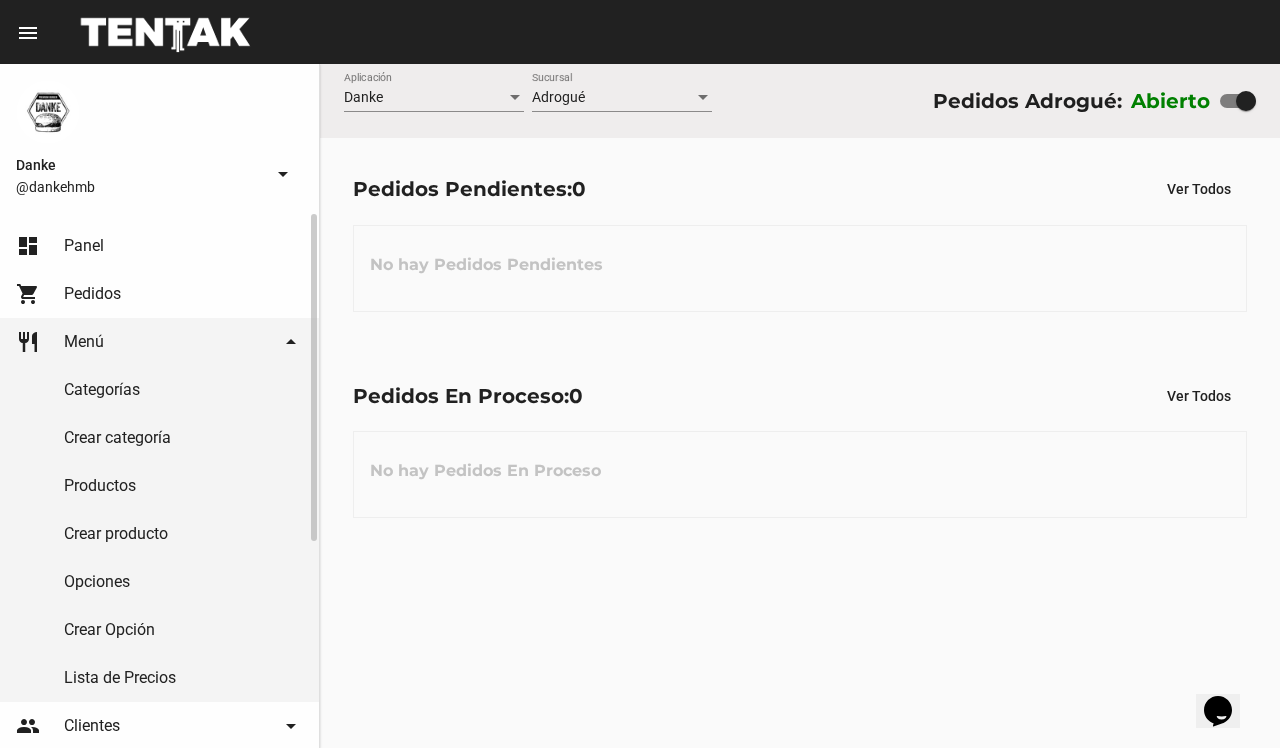 click on "Productos" 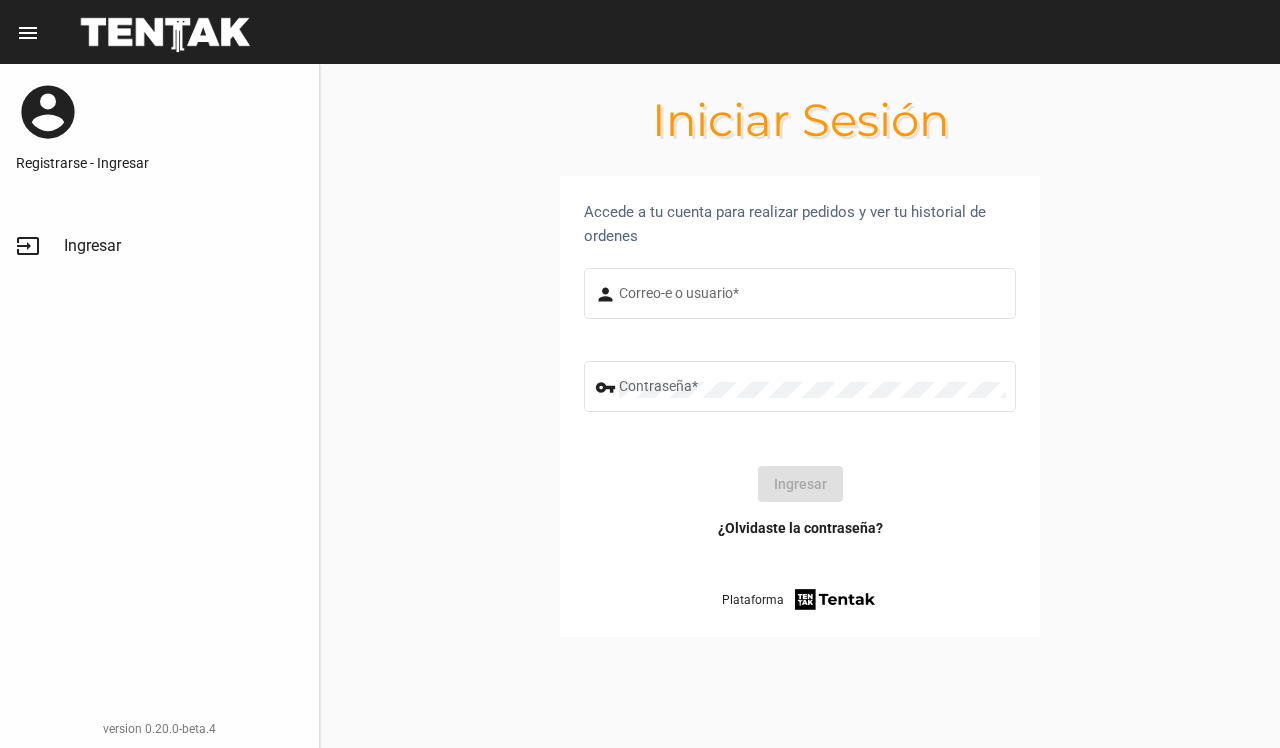 type on "DANKEHMB" 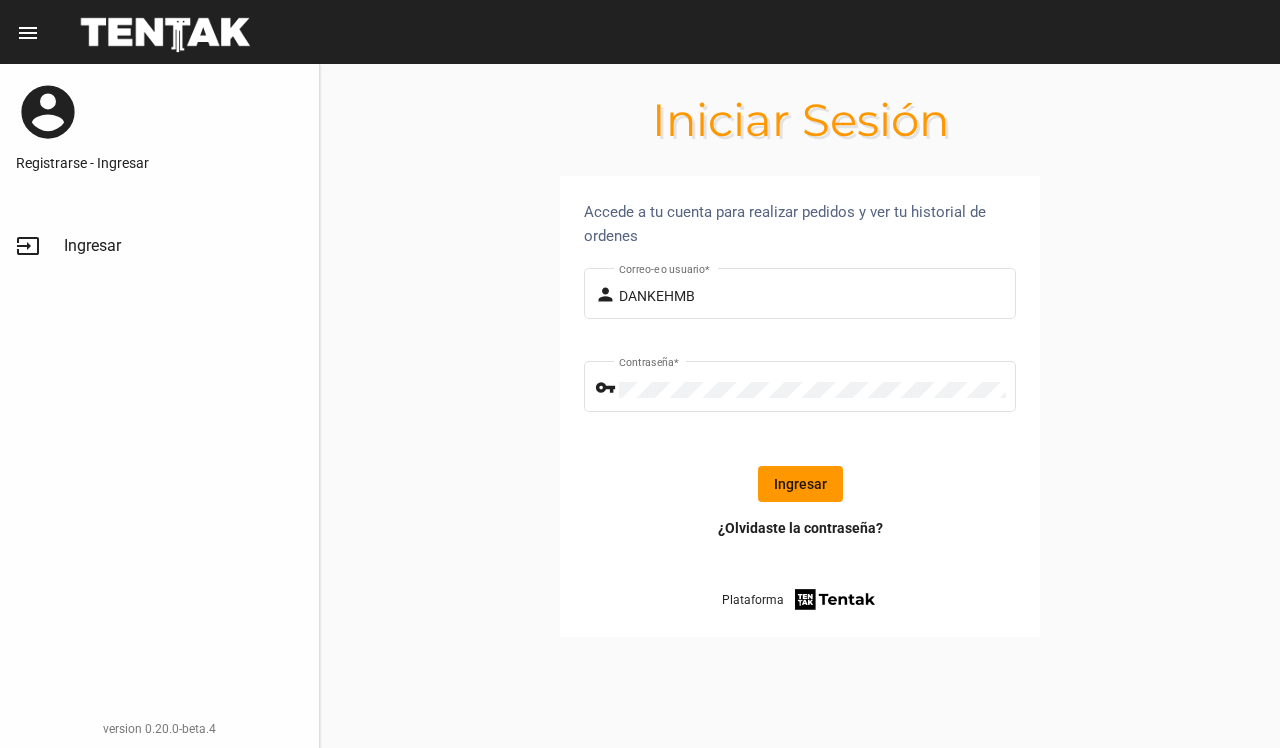 click on "Ingresar" 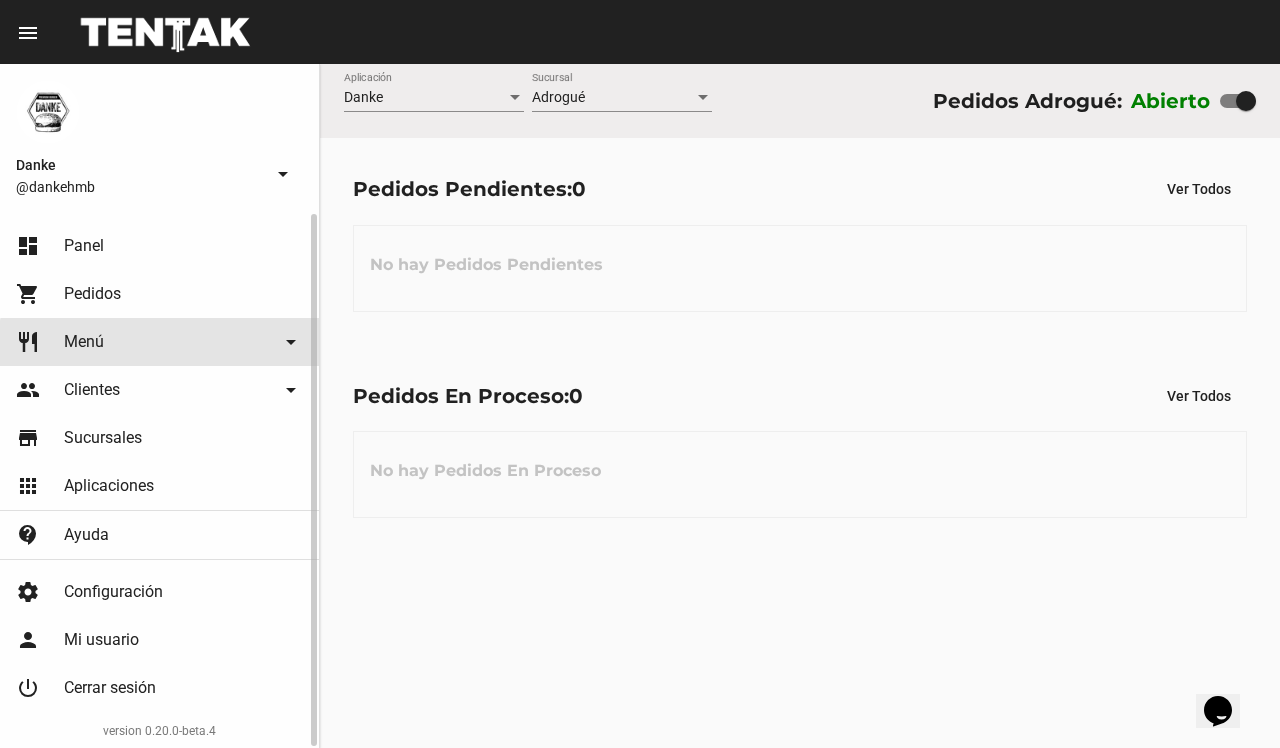 click on "restaurant Menú arrow_drop_down" 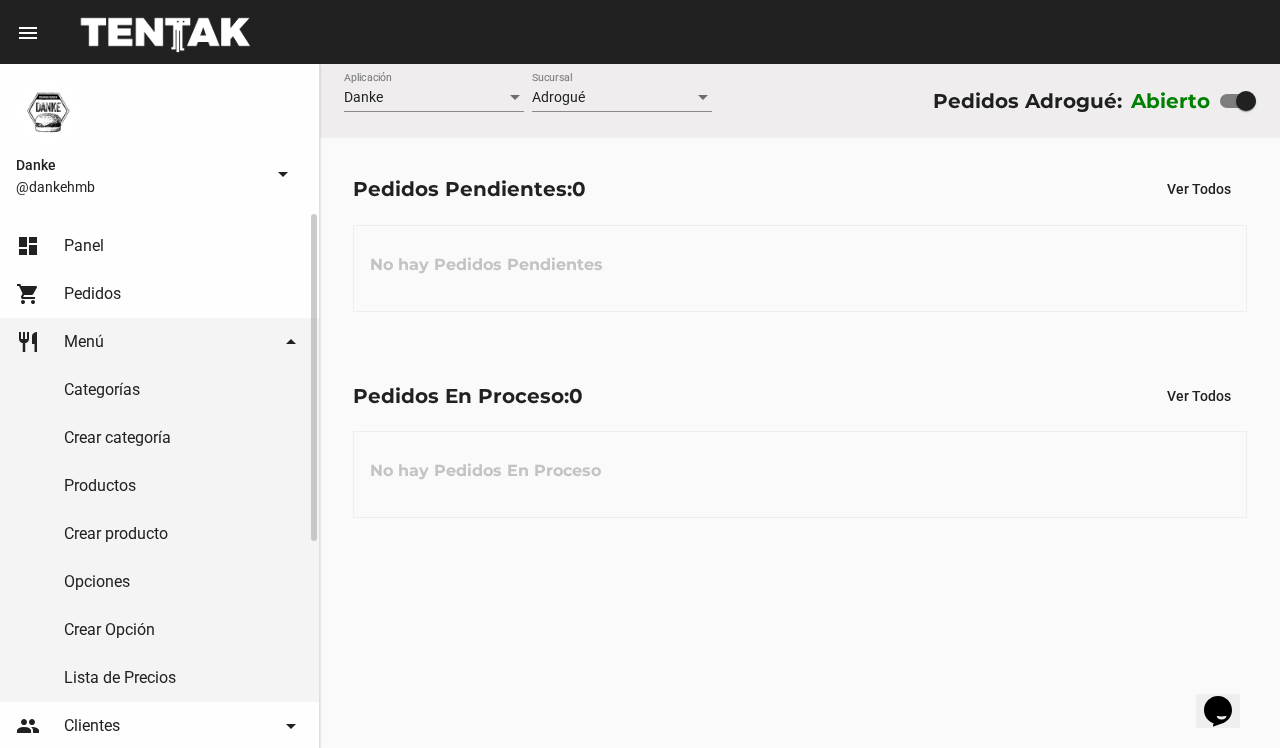 click on "Productos" 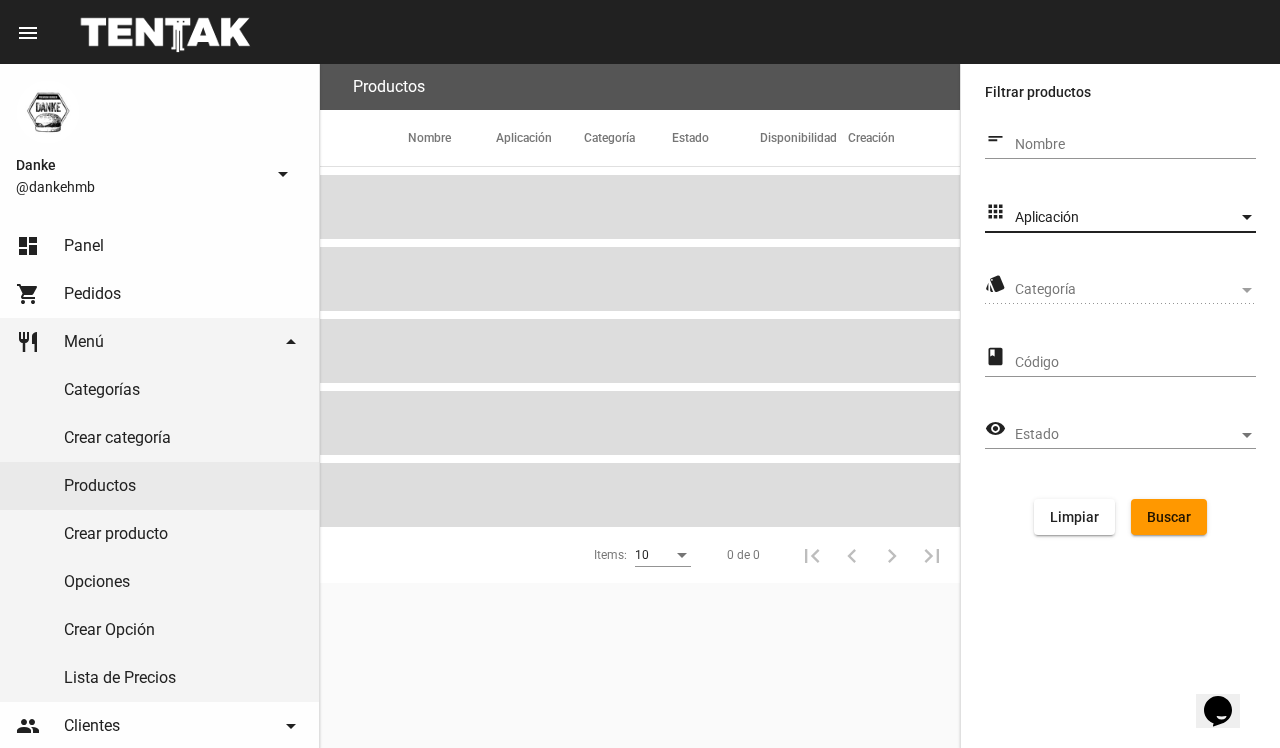 click on "Aplicación" at bounding box center (1126, 218) 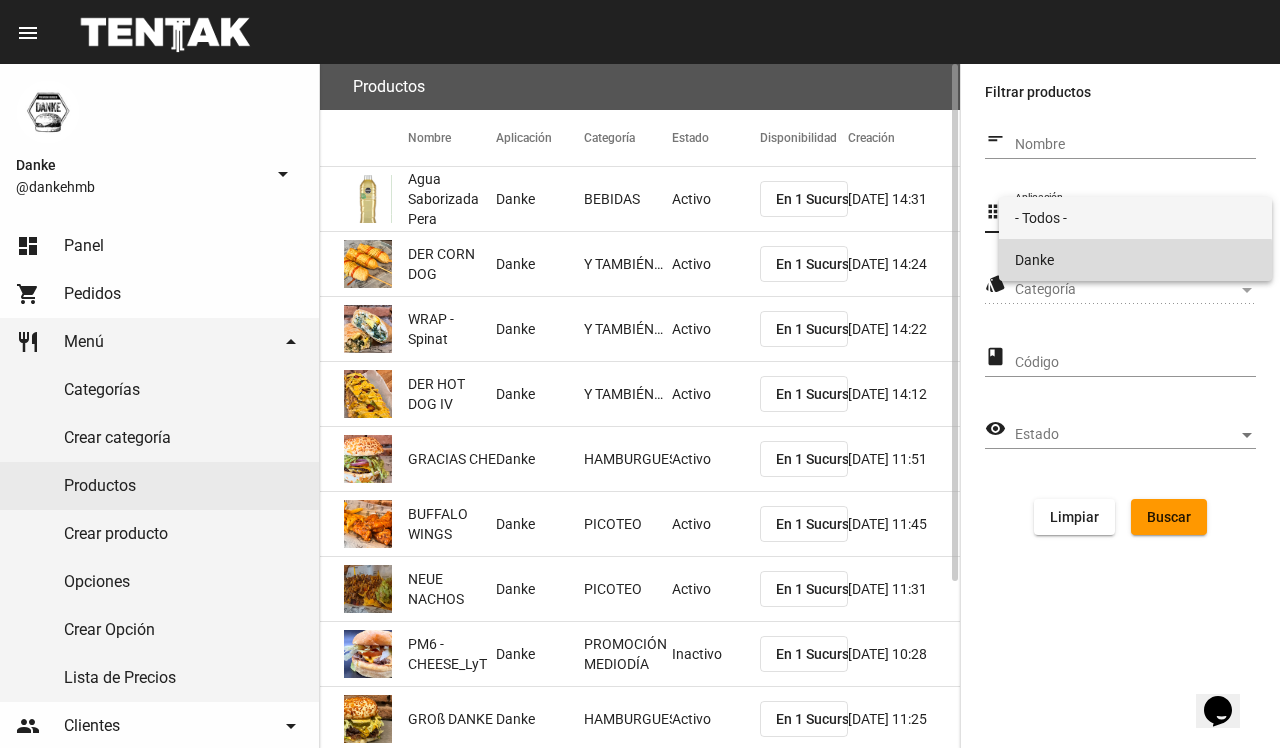 click on "Danke" at bounding box center [1135, 260] 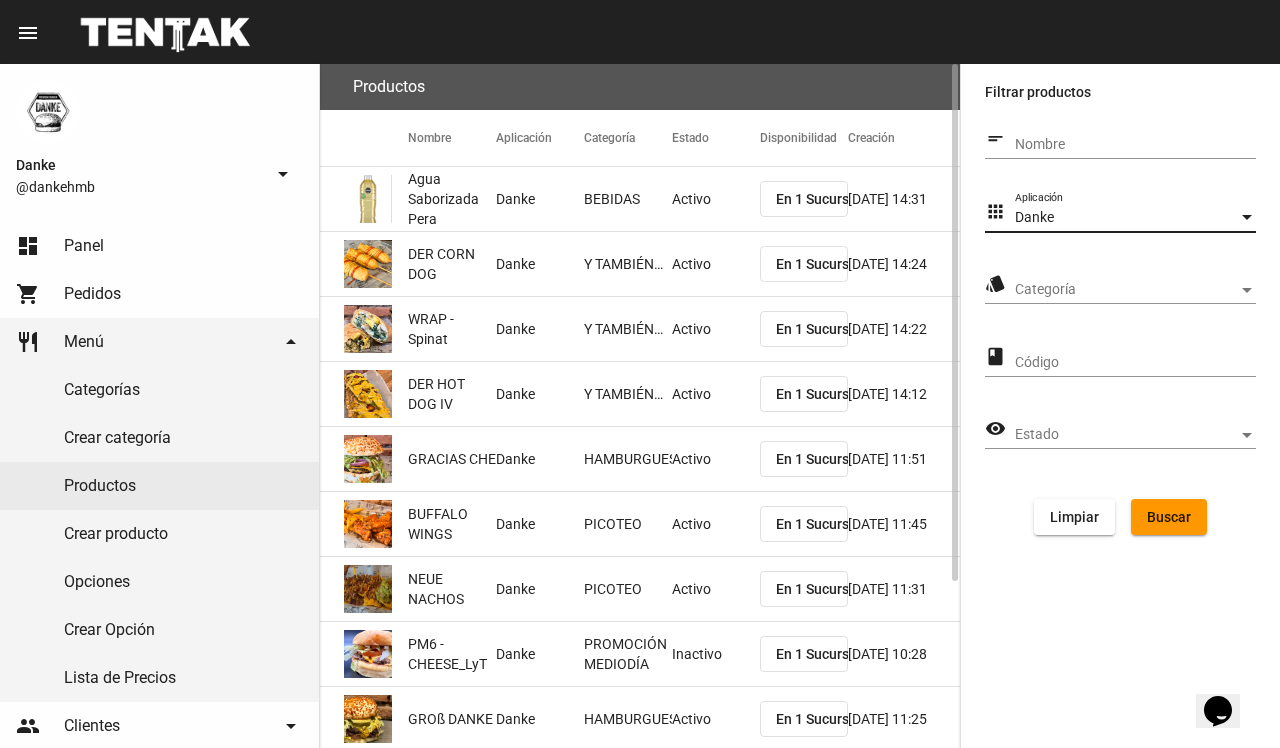 click on "Categoría" at bounding box center (1126, 290) 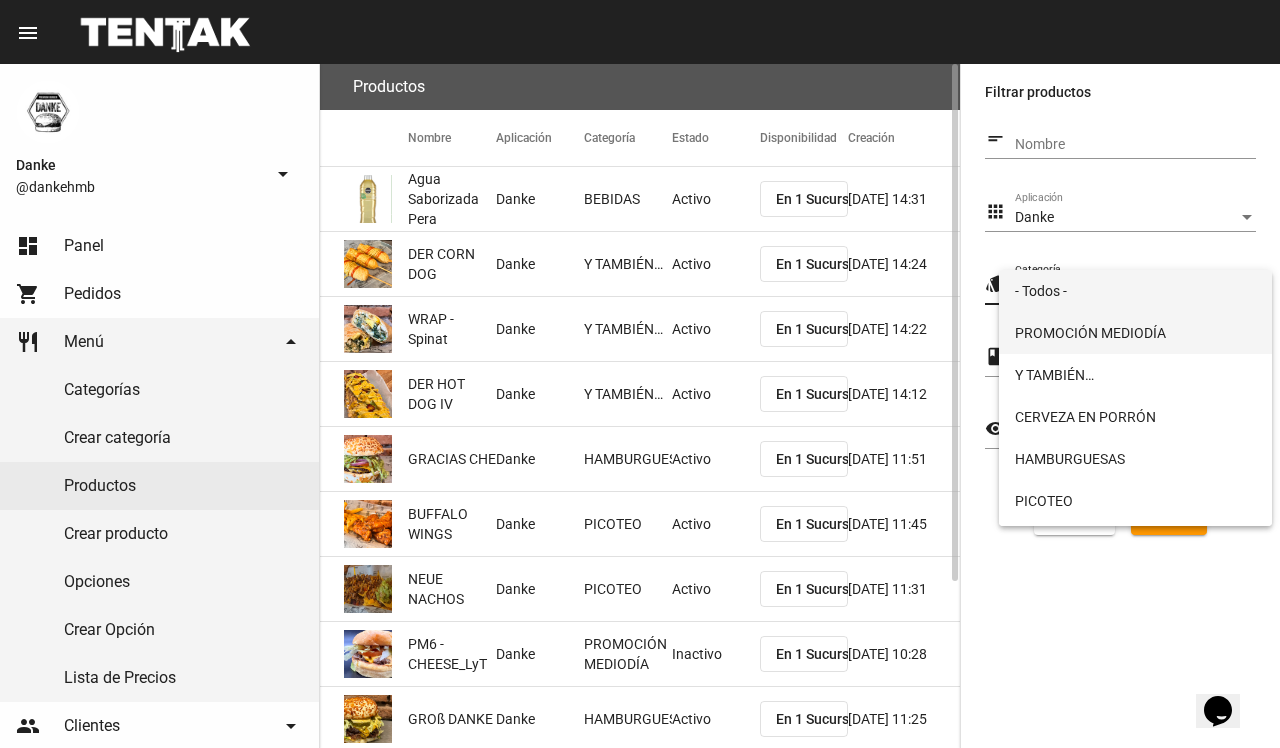 click on "PROMOCIÓN MEDIODÍA" at bounding box center [1135, 333] 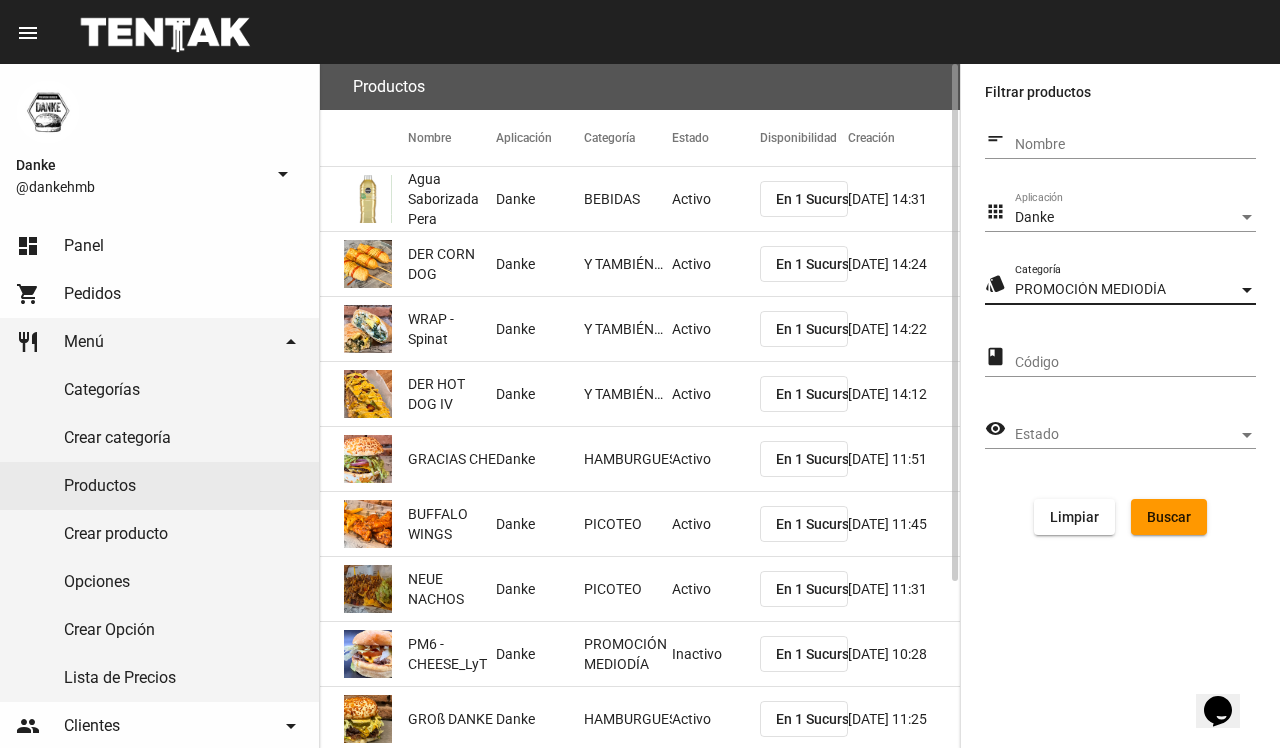 click on "Buscar" 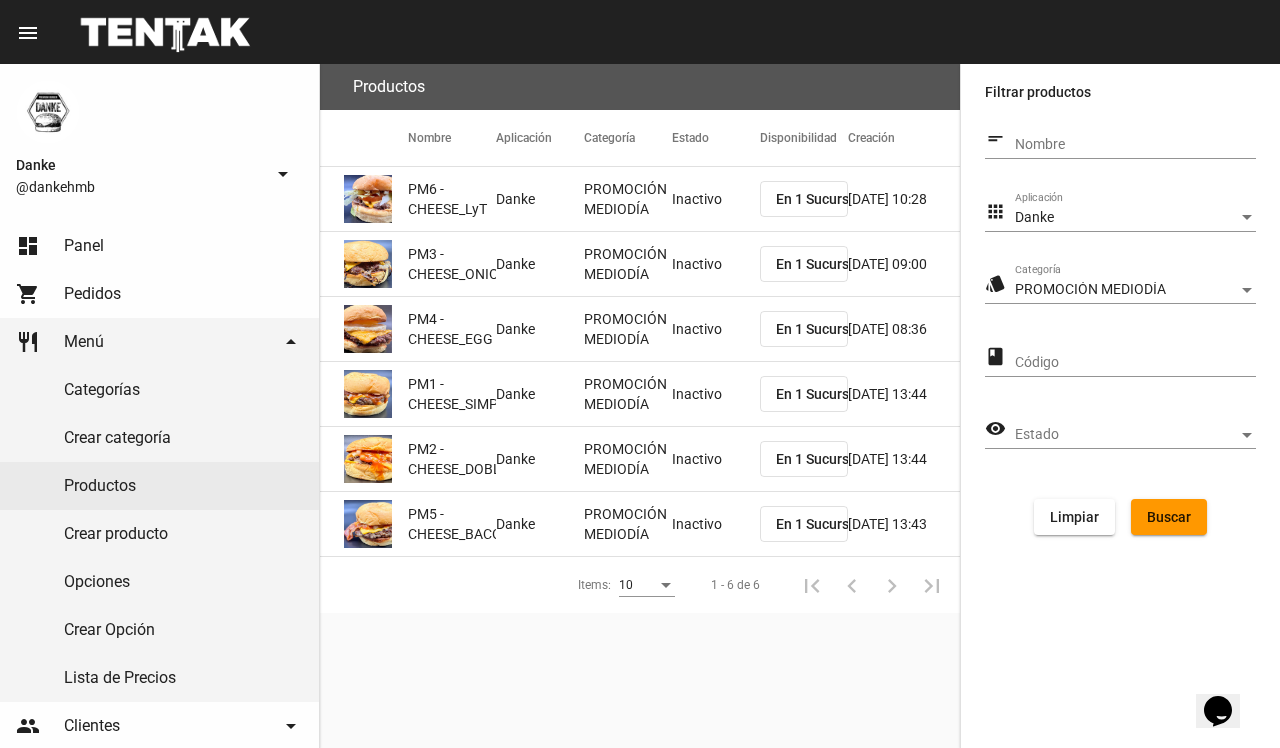 click on "Inactivo" 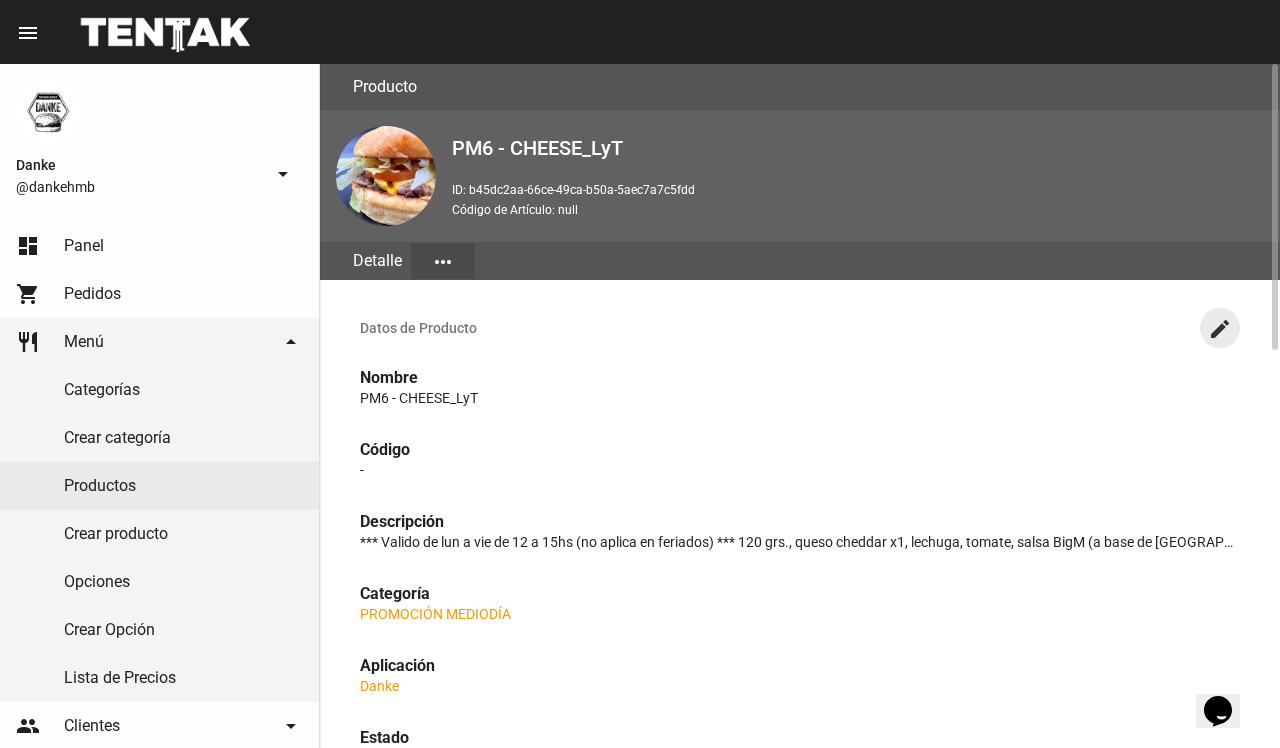 click on "create" 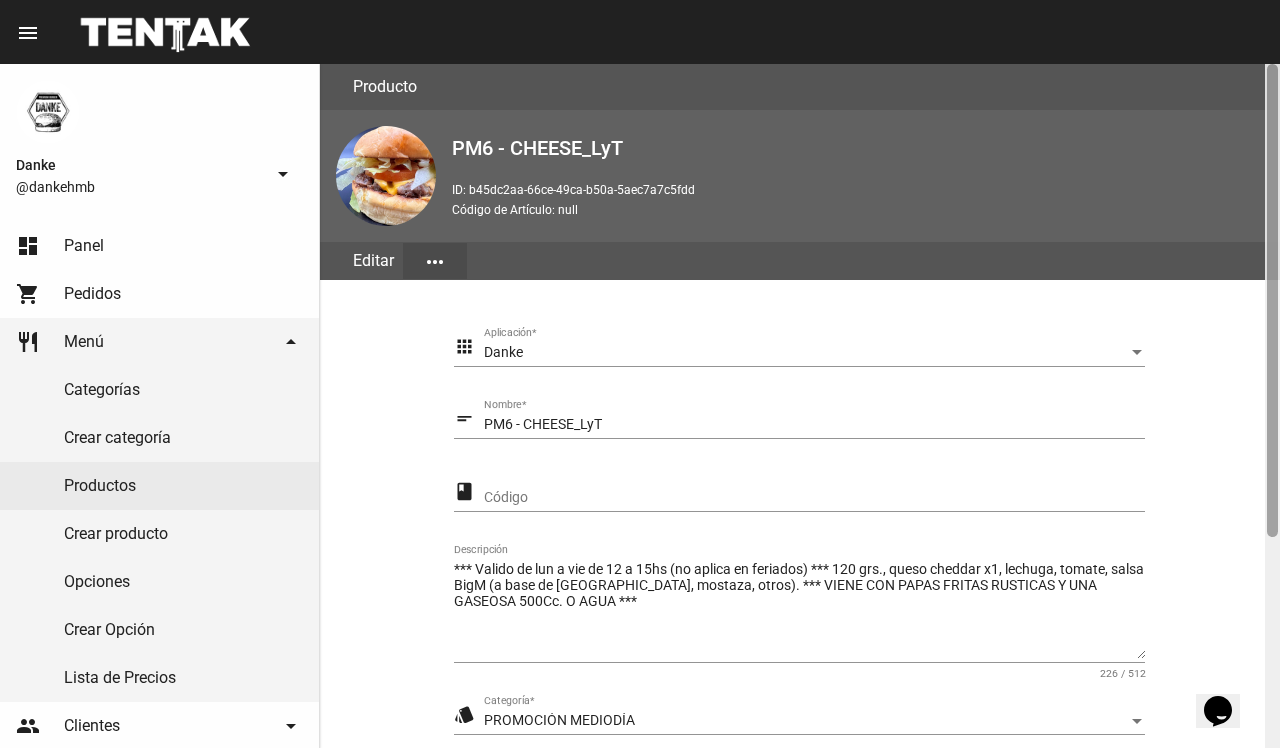 scroll, scrollTop: 305, scrollLeft: 0, axis: vertical 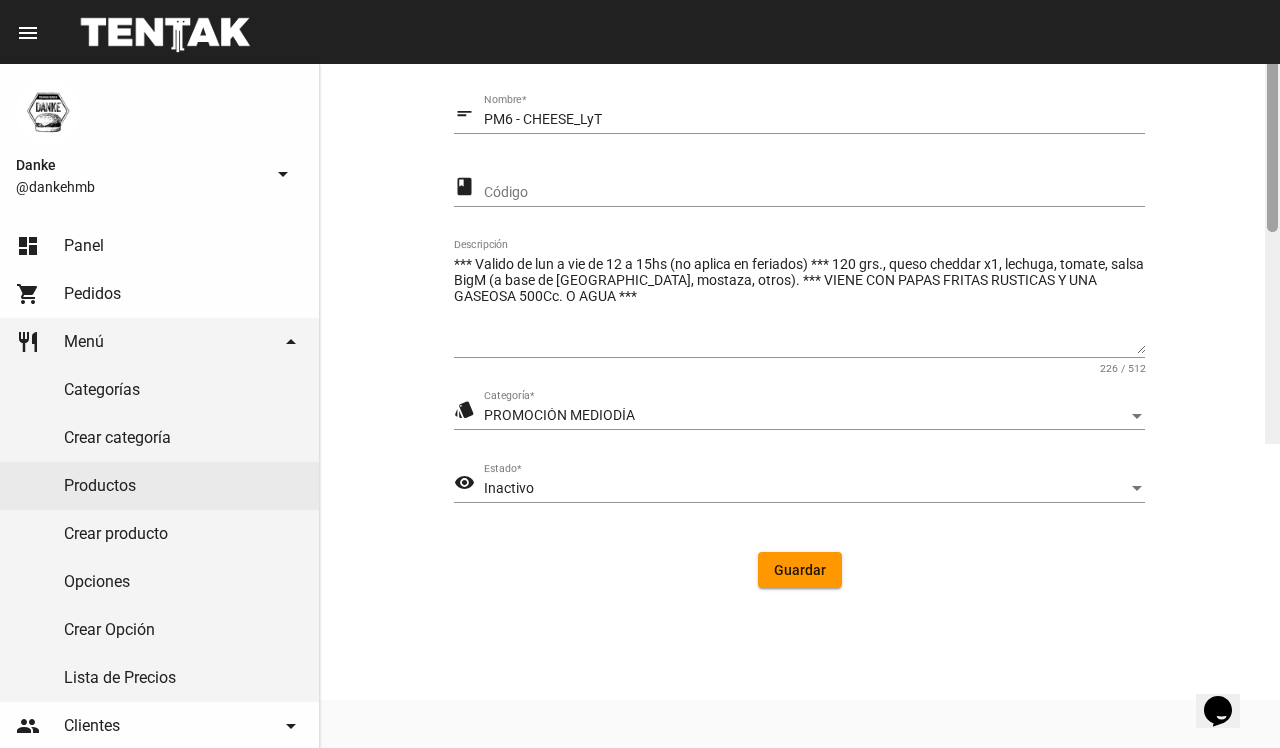 click 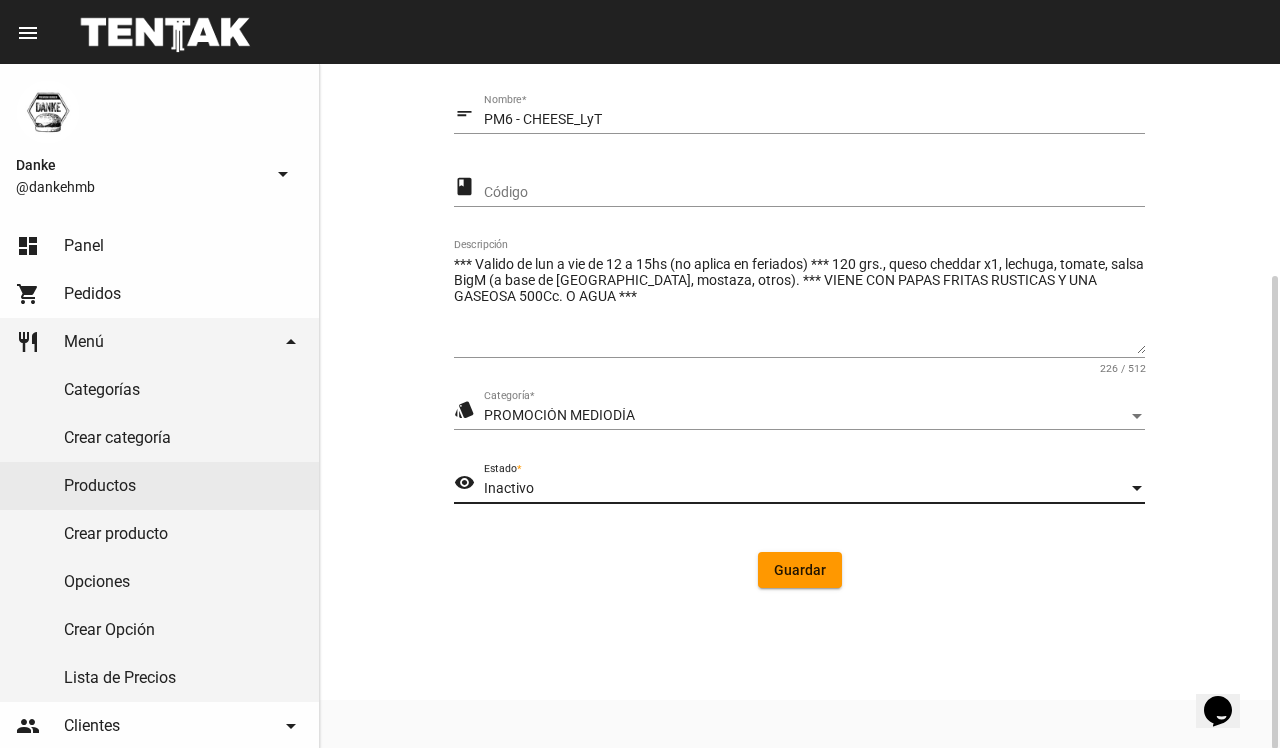 click on "Inactivo" at bounding box center (805, 489) 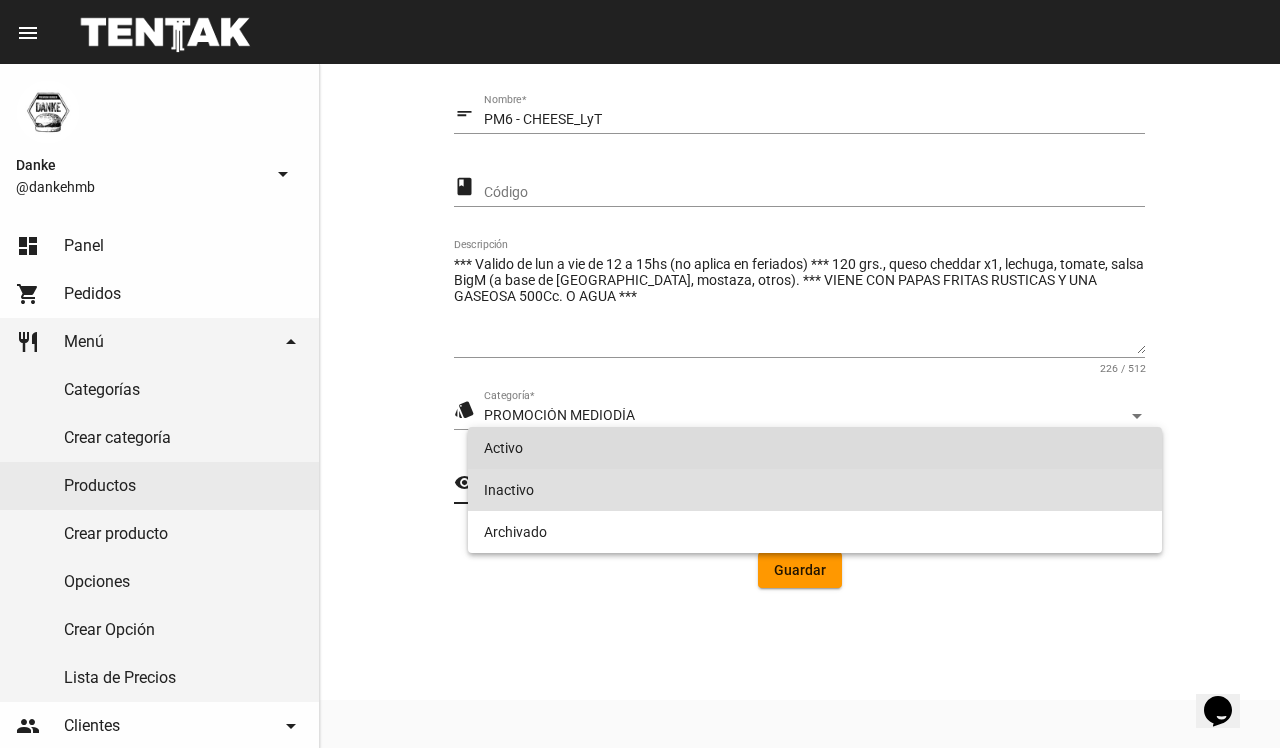 click on "Activo" at bounding box center (814, 448) 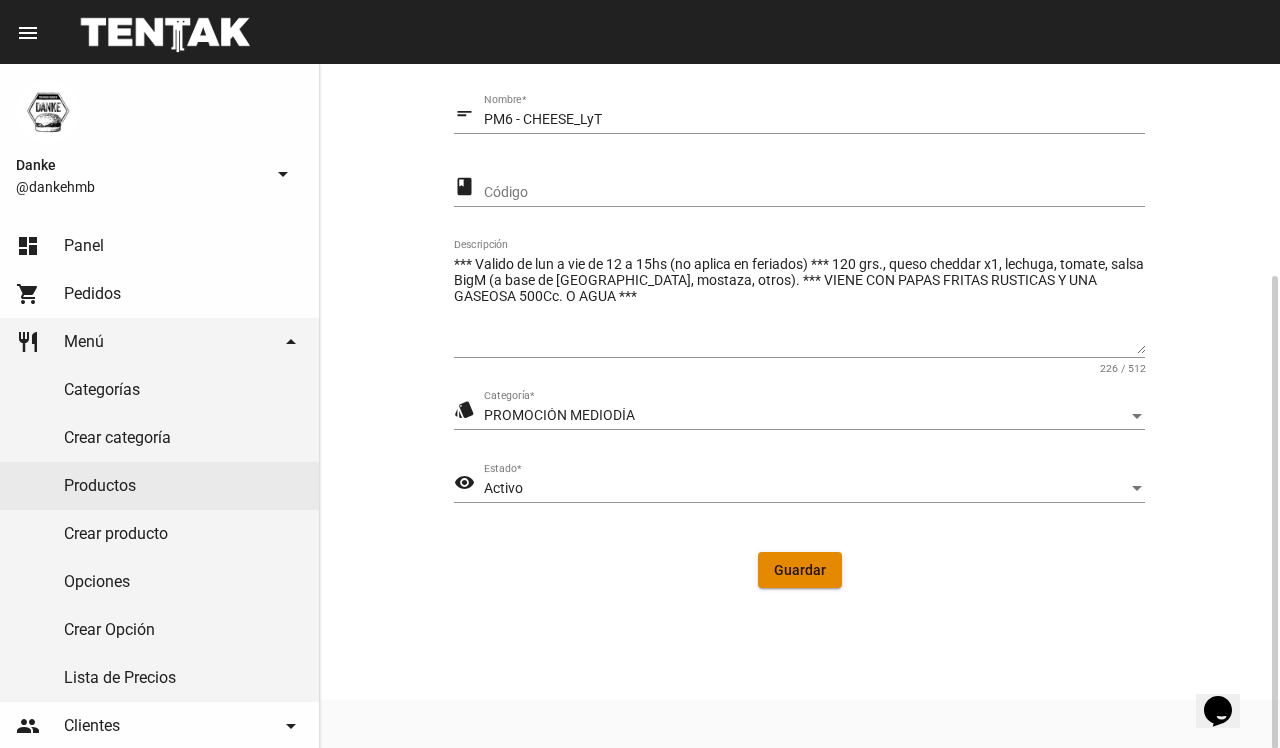 click on "Guardar" 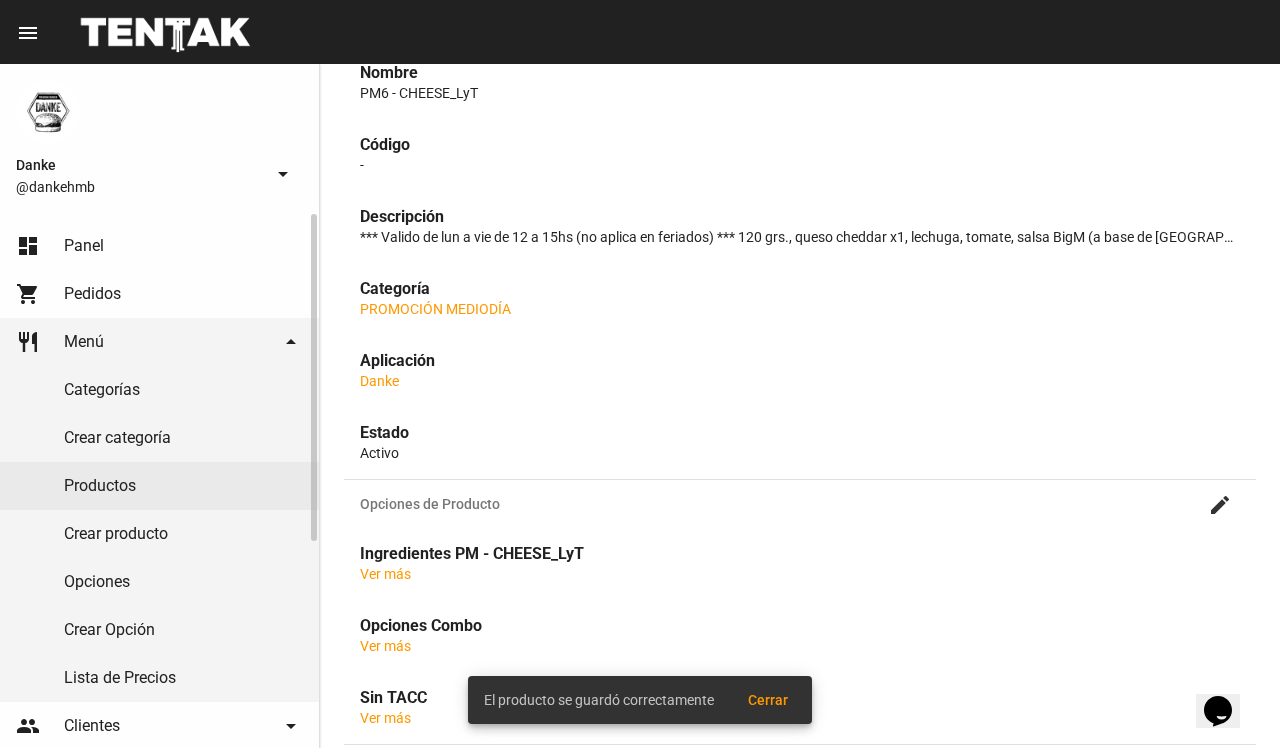 scroll, scrollTop: 0, scrollLeft: 0, axis: both 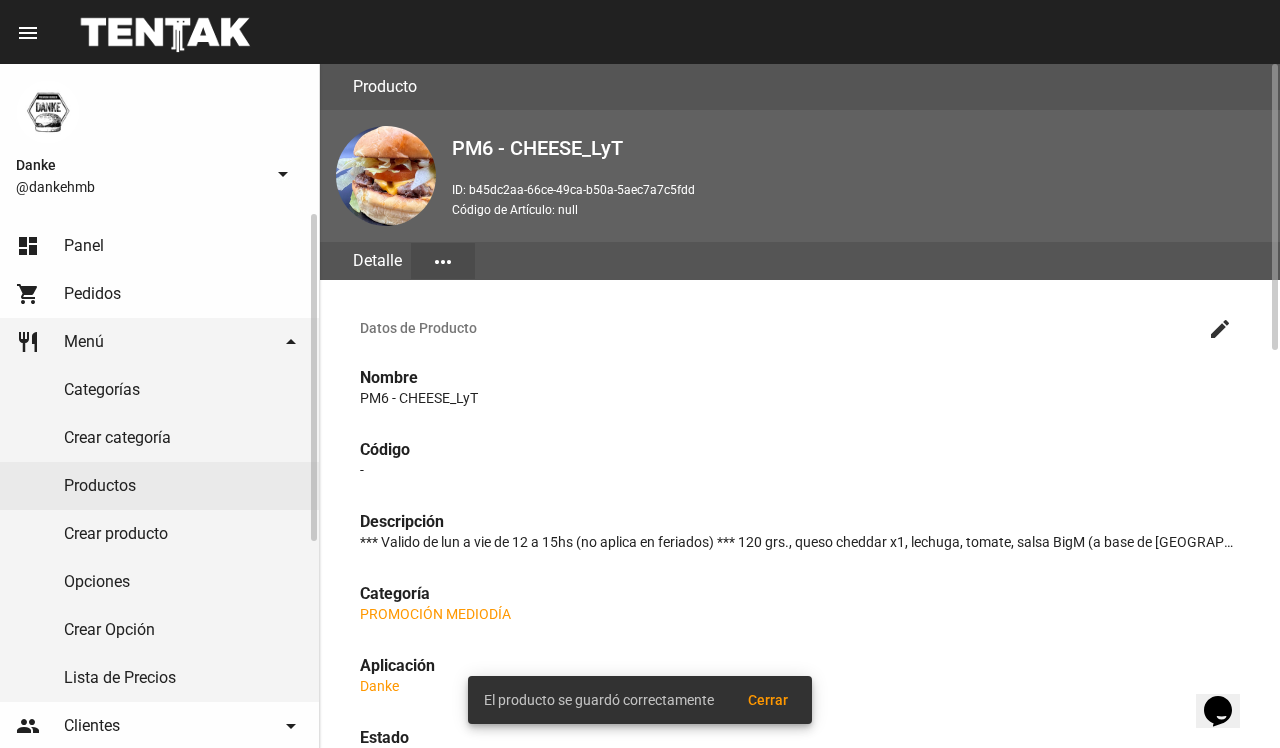 click on "Productos" 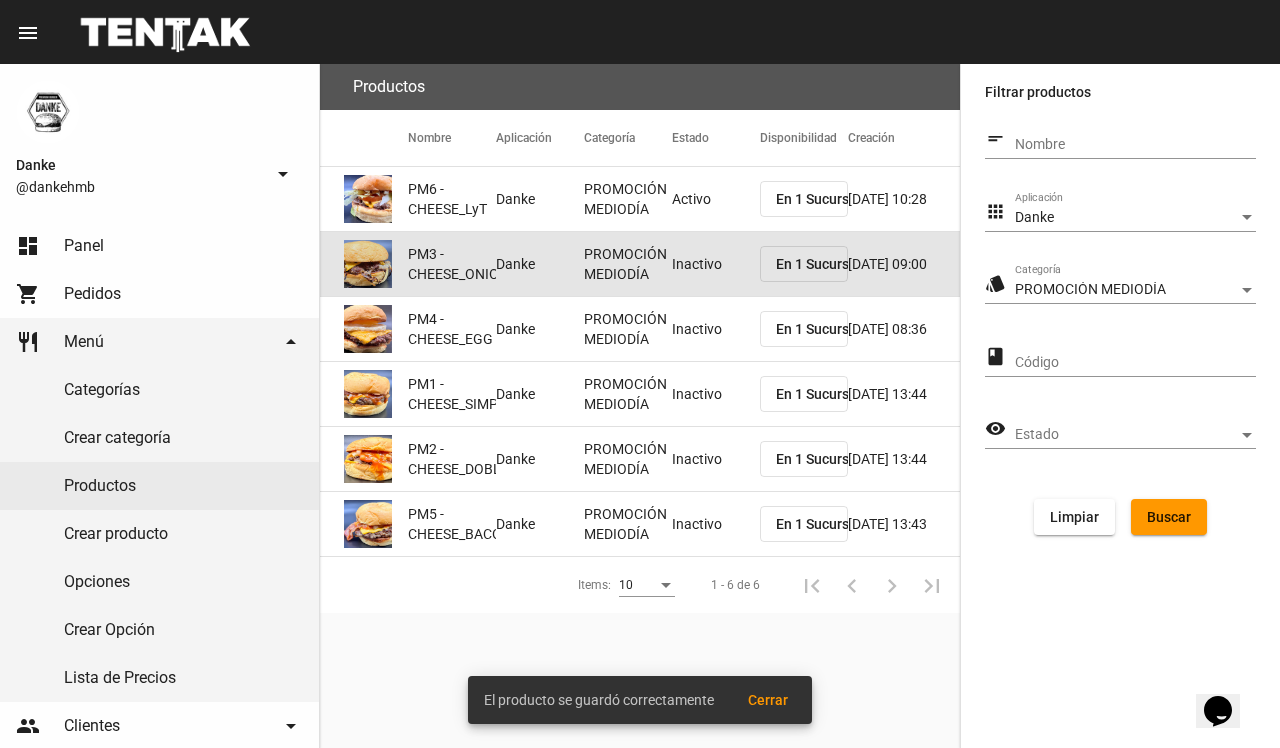click on "Inactivo" 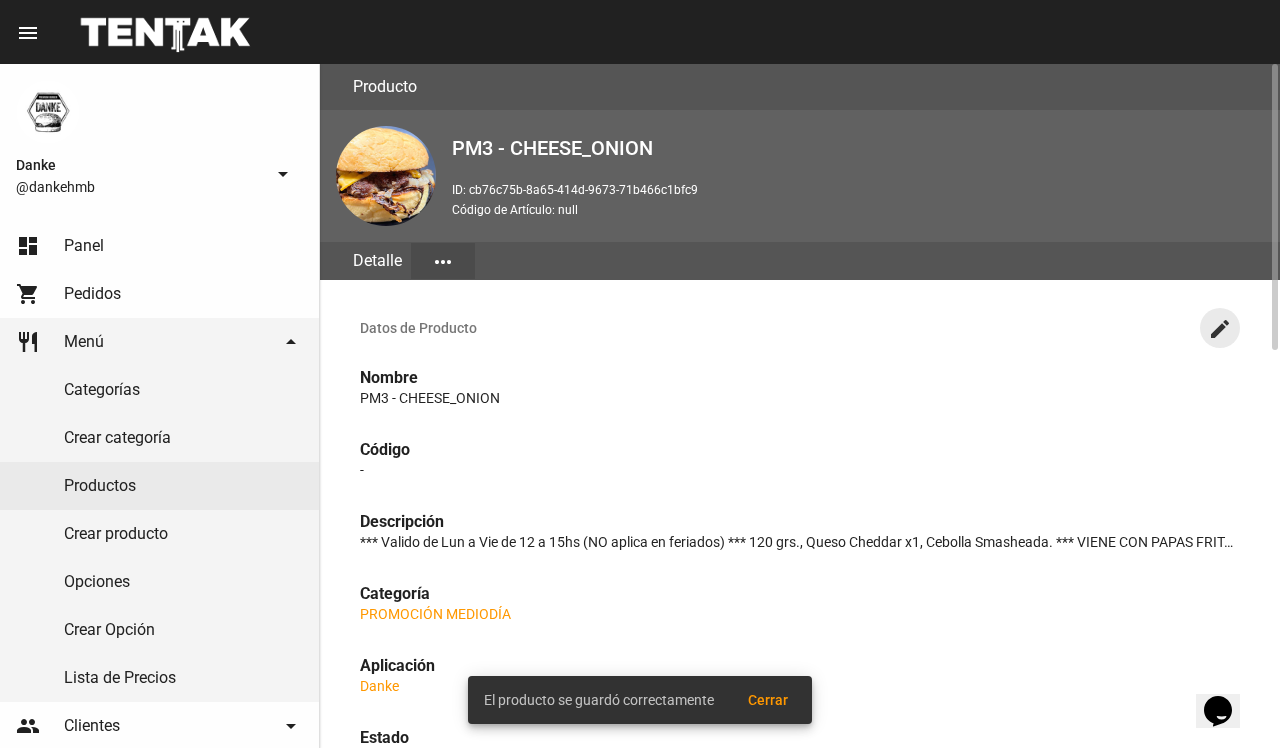 click on "create" 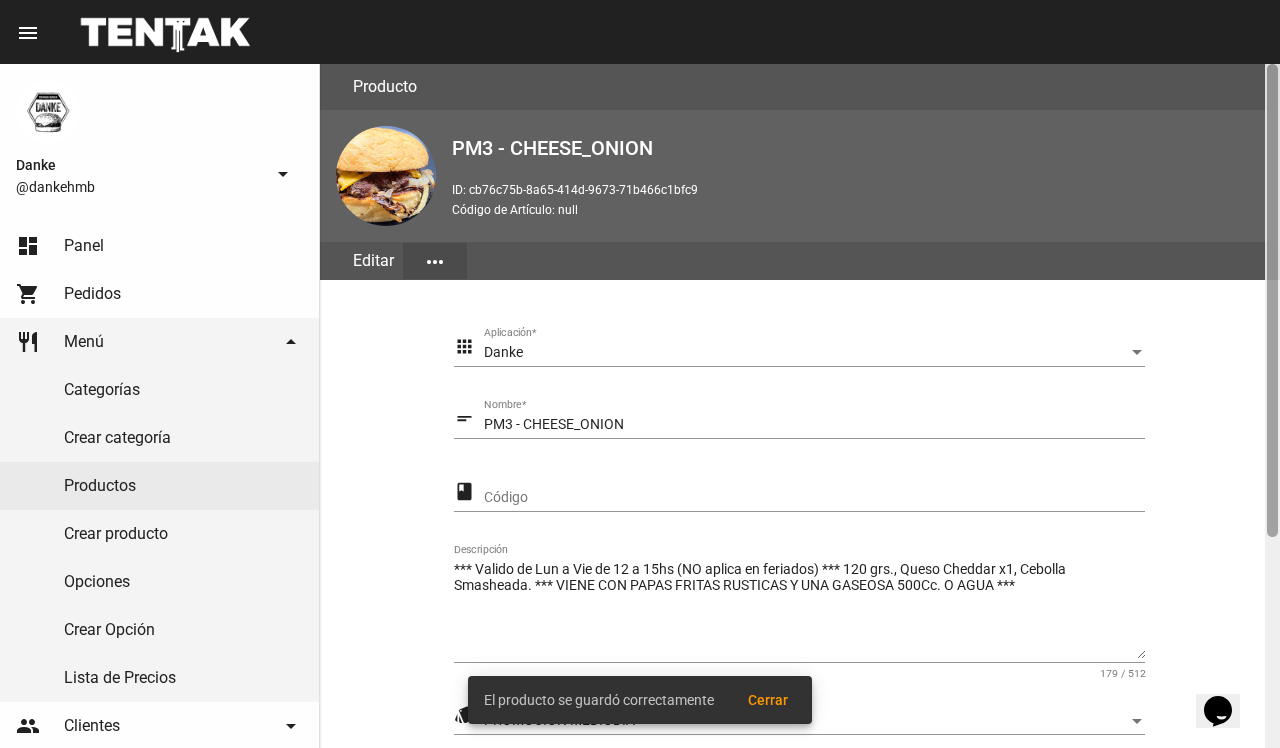 scroll, scrollTop: 305, scrollLeft: 0, axis: vertical 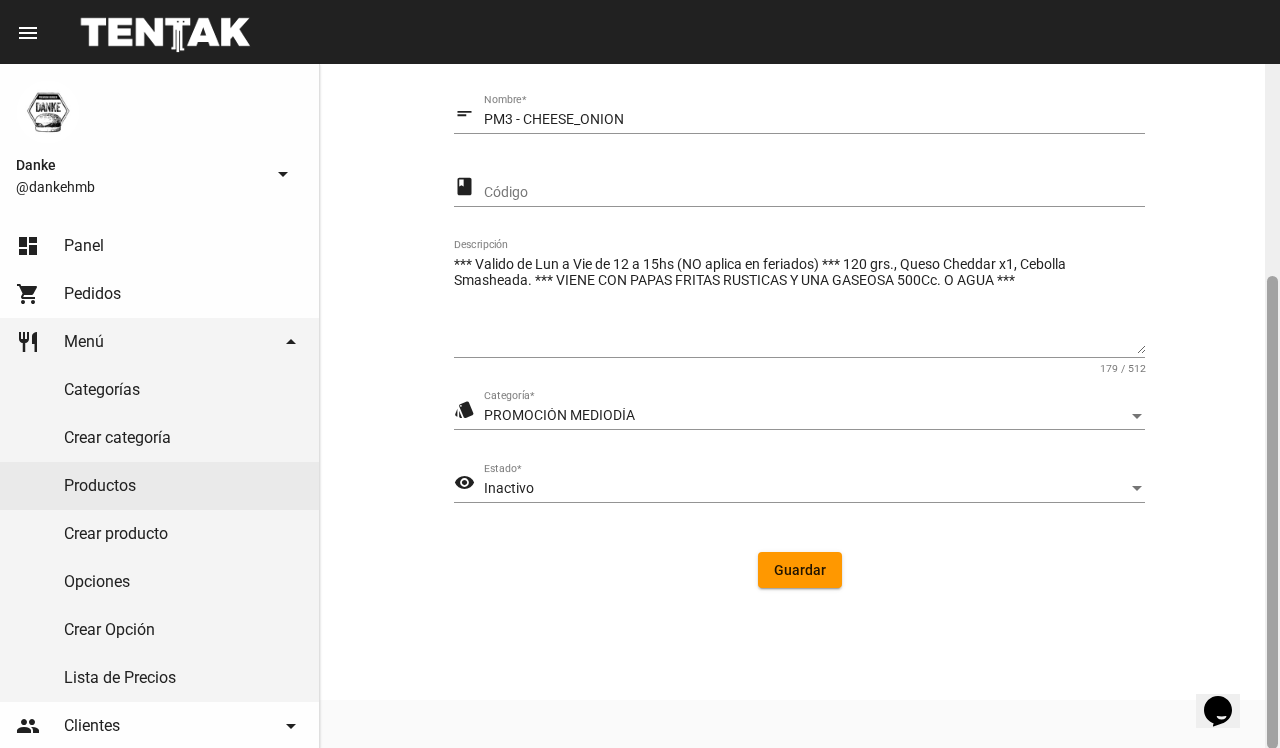 click 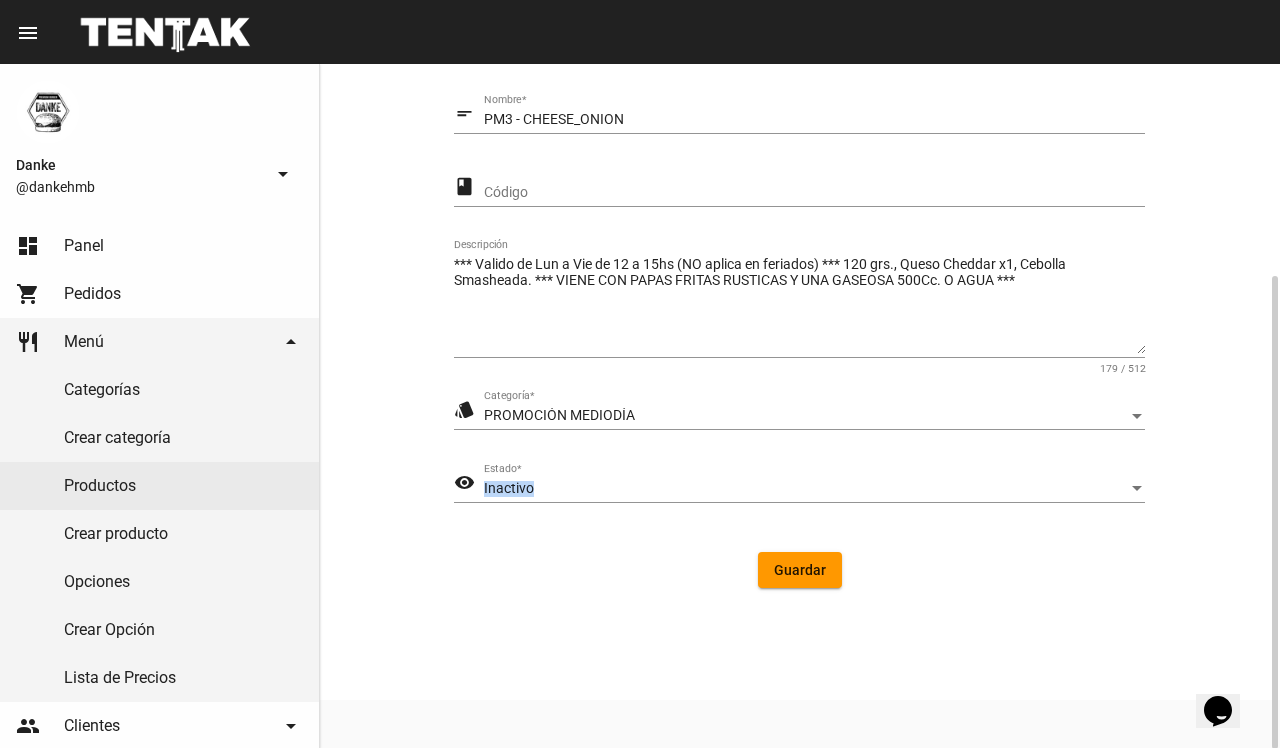 click on "Inactivo Estado  *" 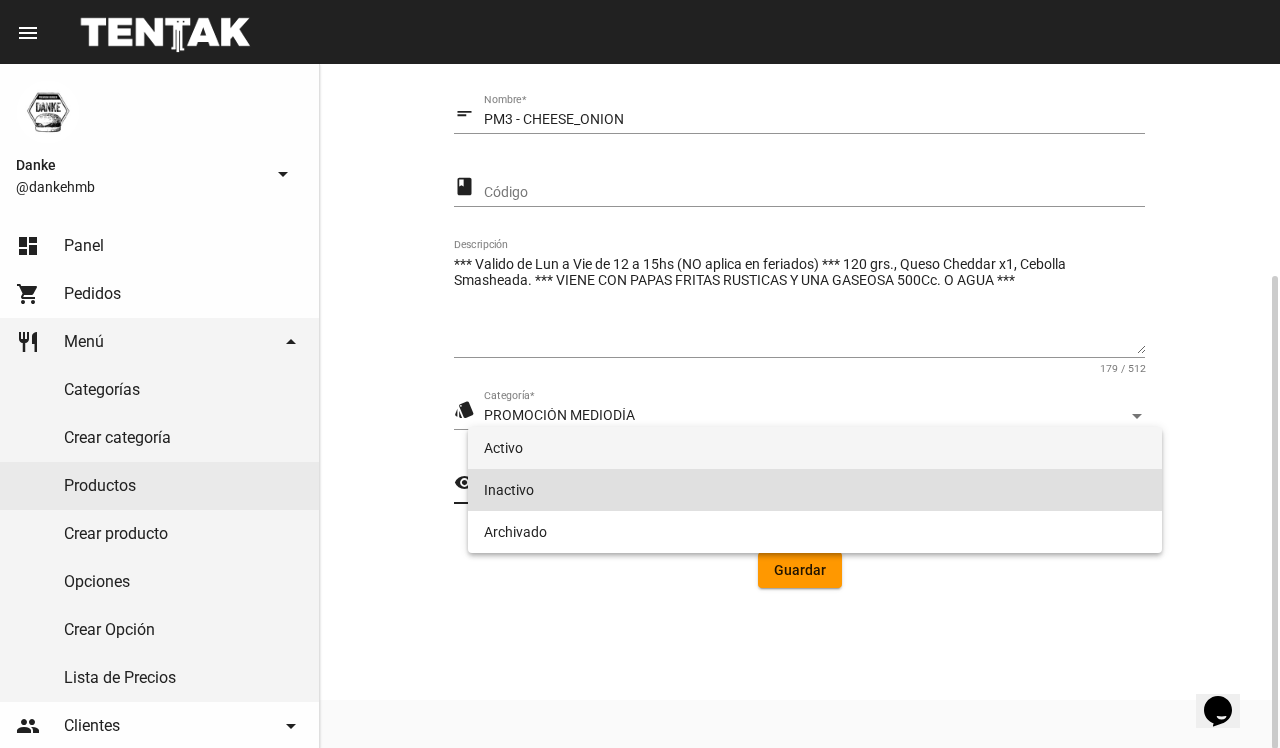 click on "Activo" at bounding box center (814, 448) 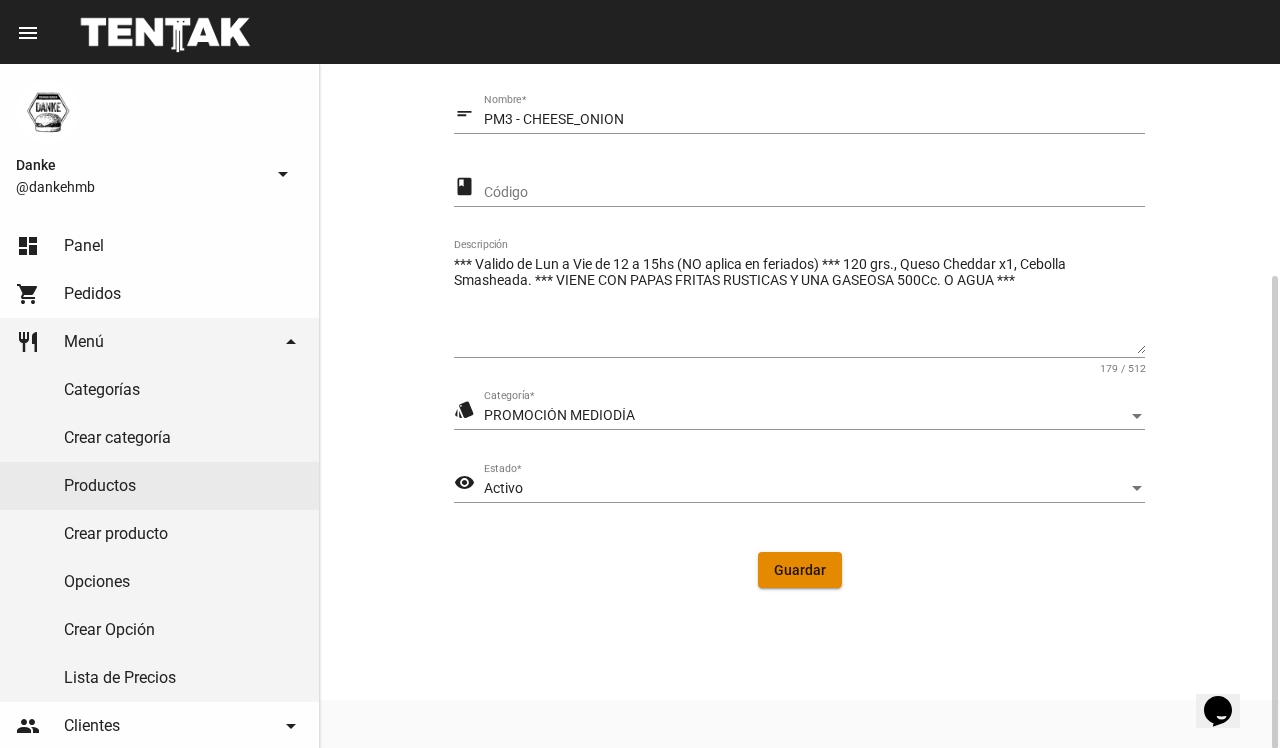 click on "Guardar" 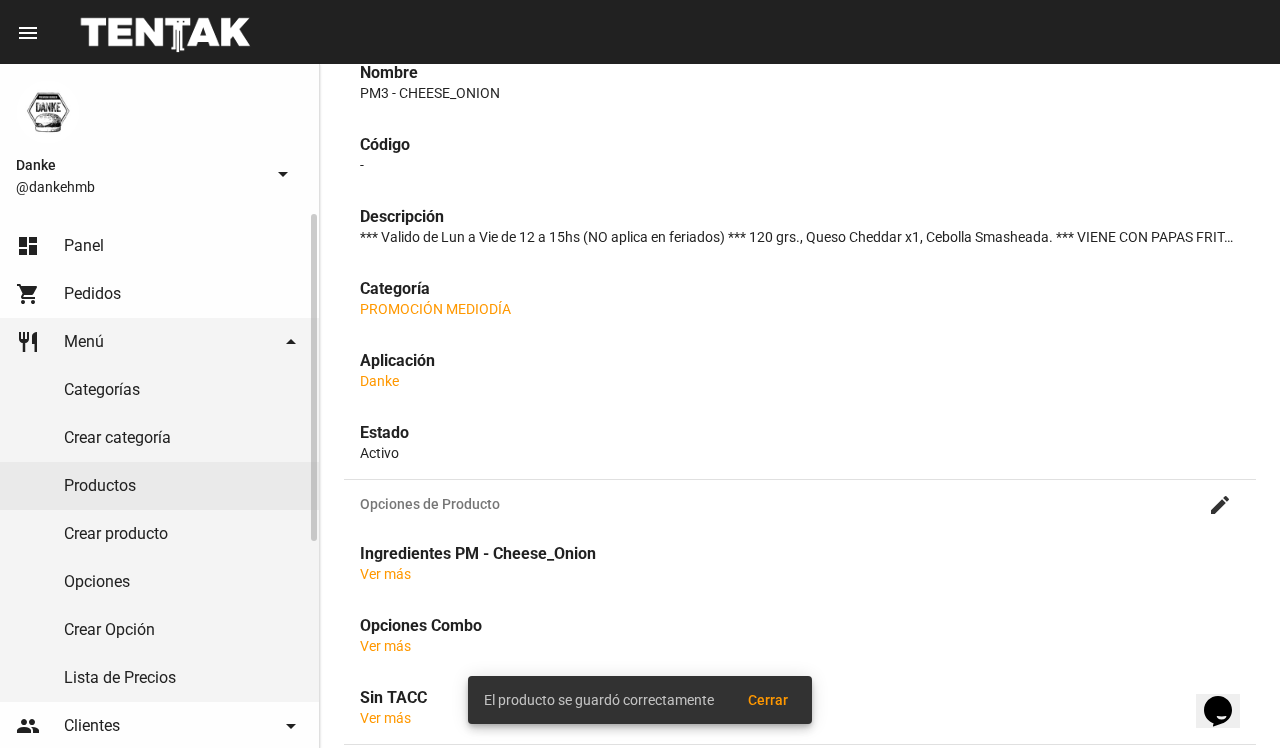 scroll, scrollTop: 0, scrollLeft: 0, axis: both 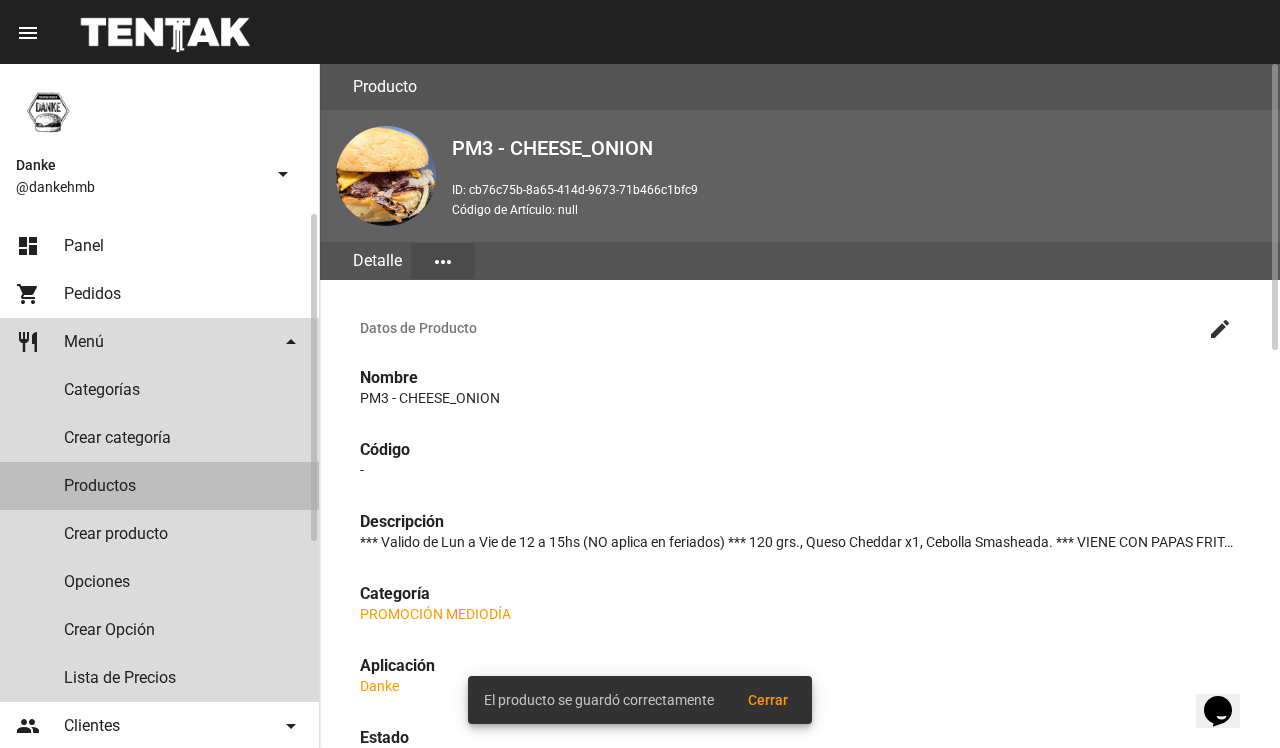 click on "Productos" 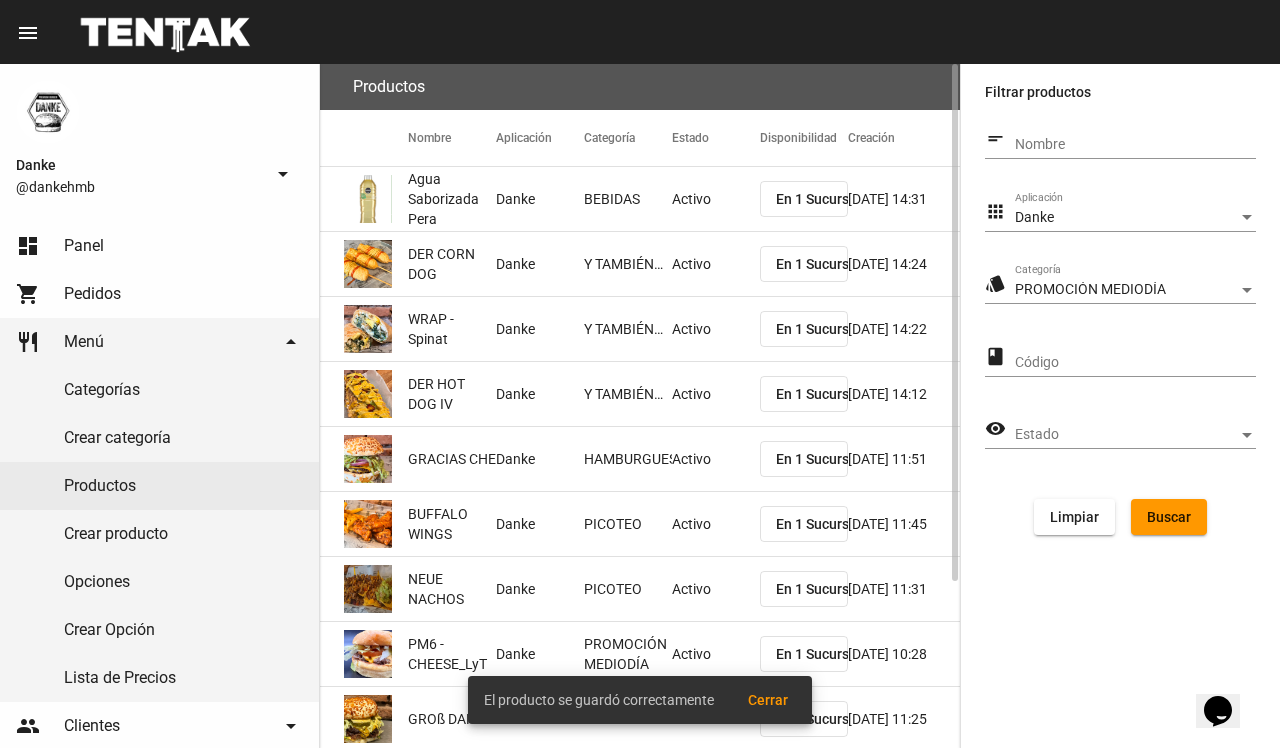 click on "Buscar" 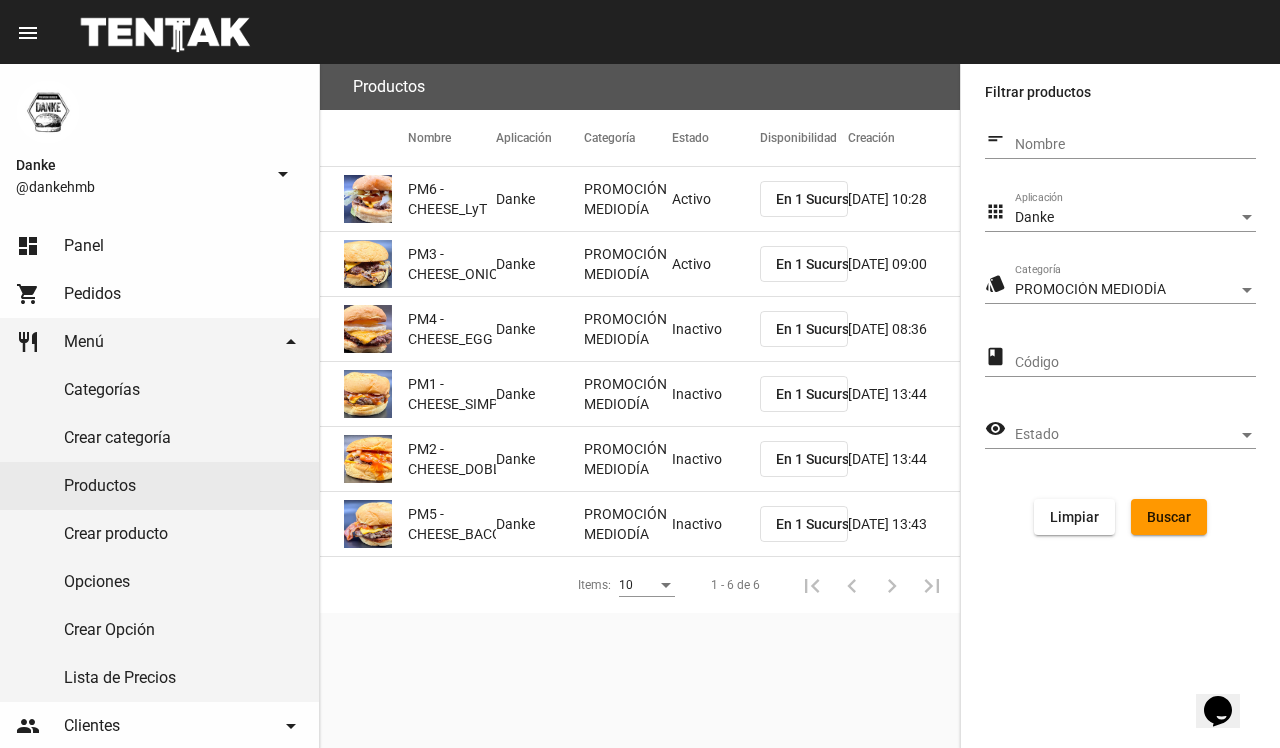 click on "Inactivo" 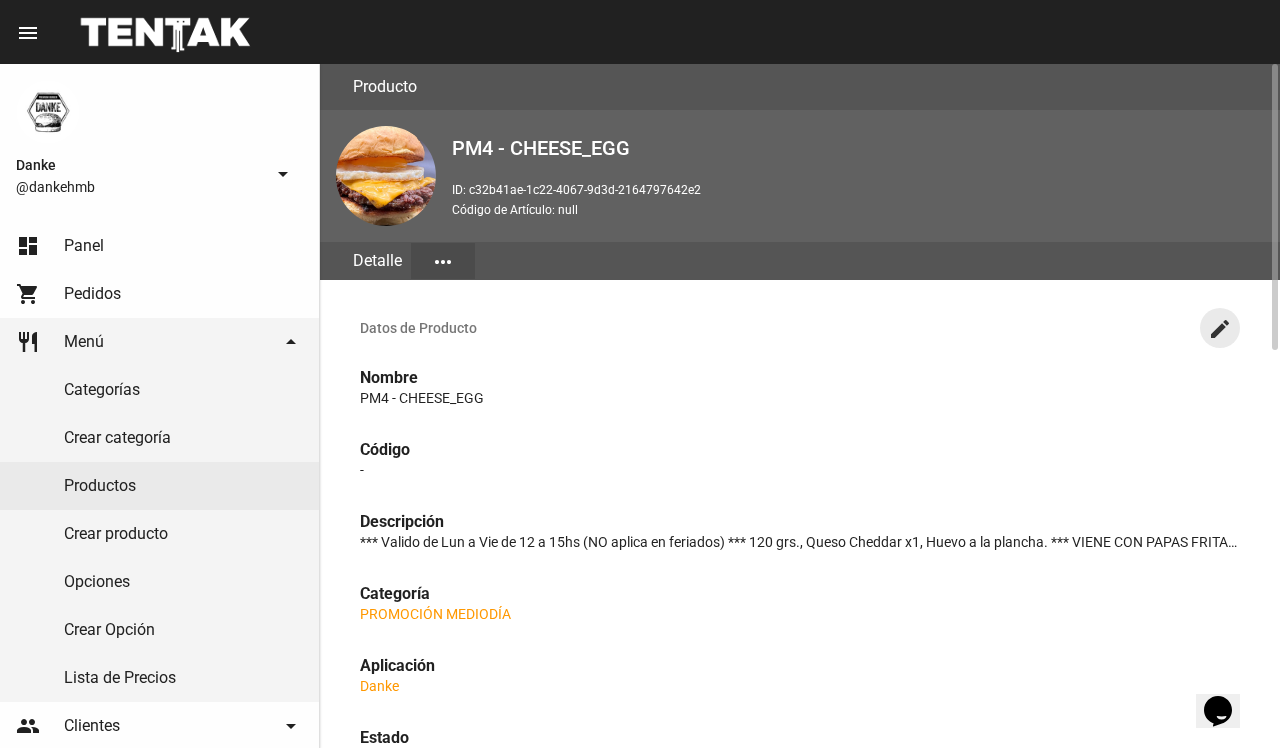 click on "create" 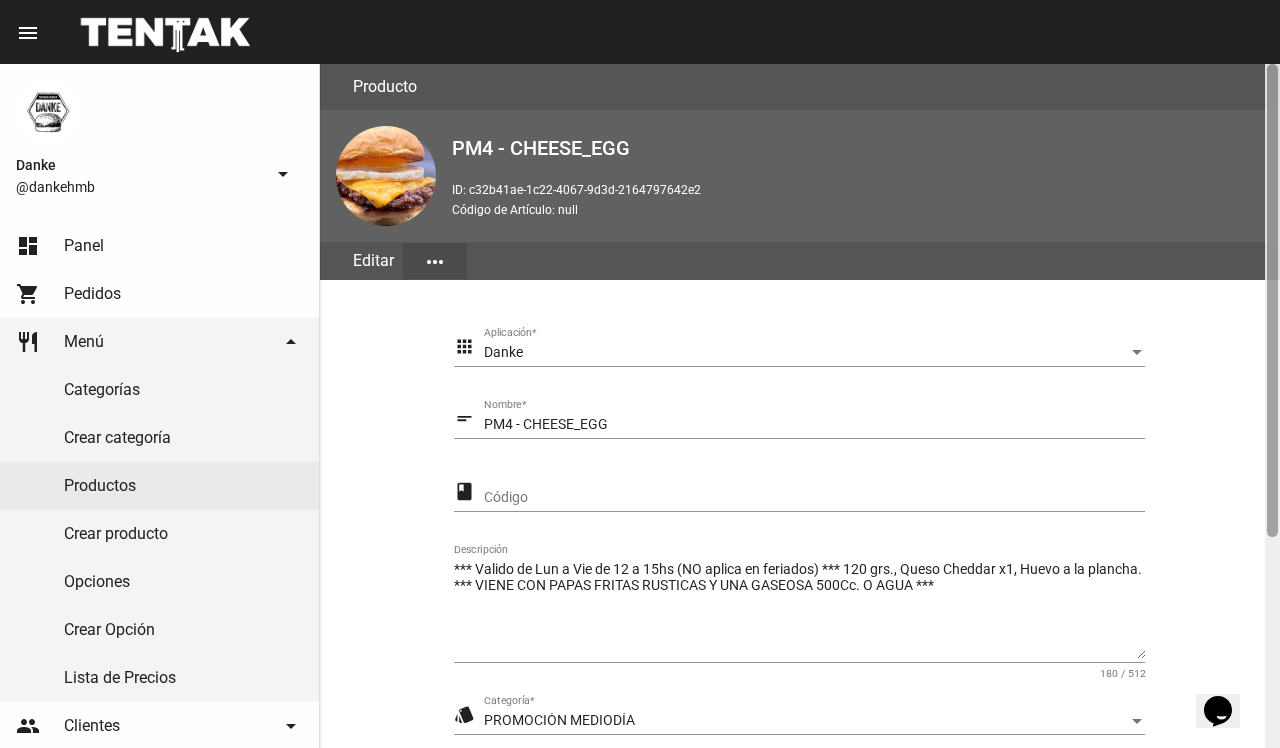 scroll, scrollTop: 305, scrollLeft: 0, axis: vertical 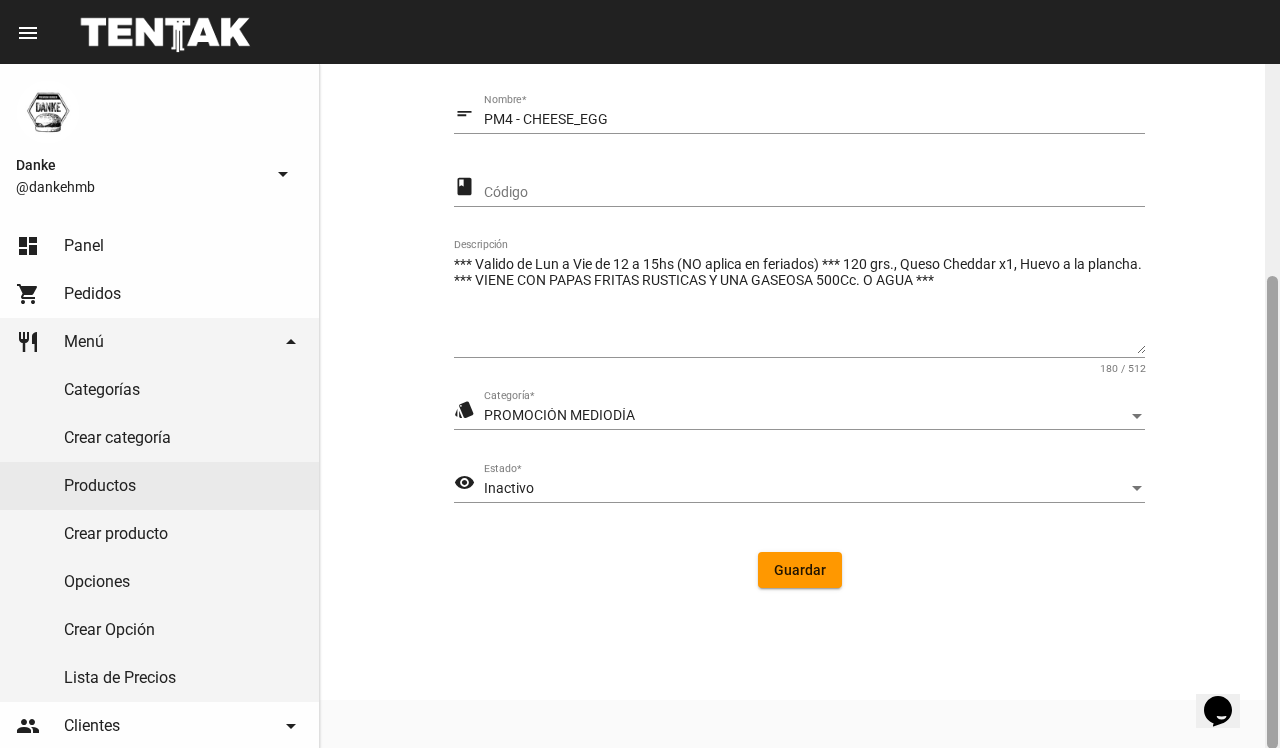 click 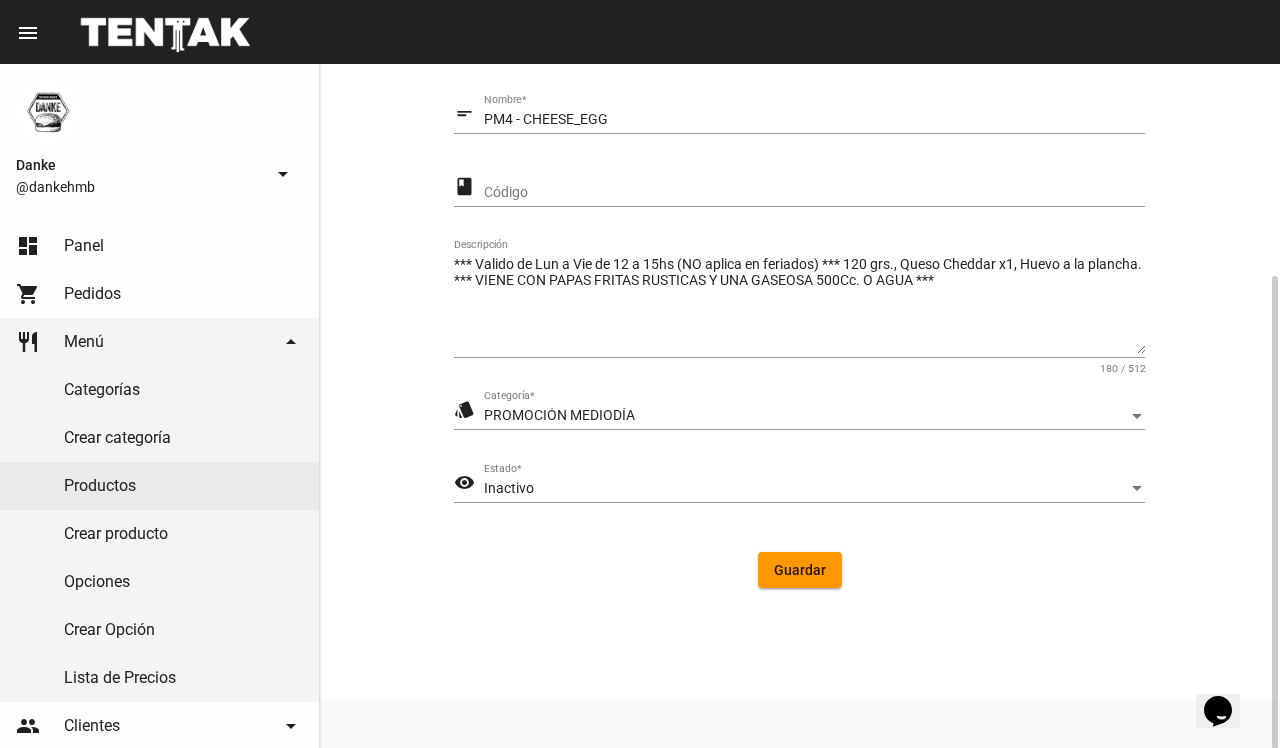 click on "Inactivo Estado  *" 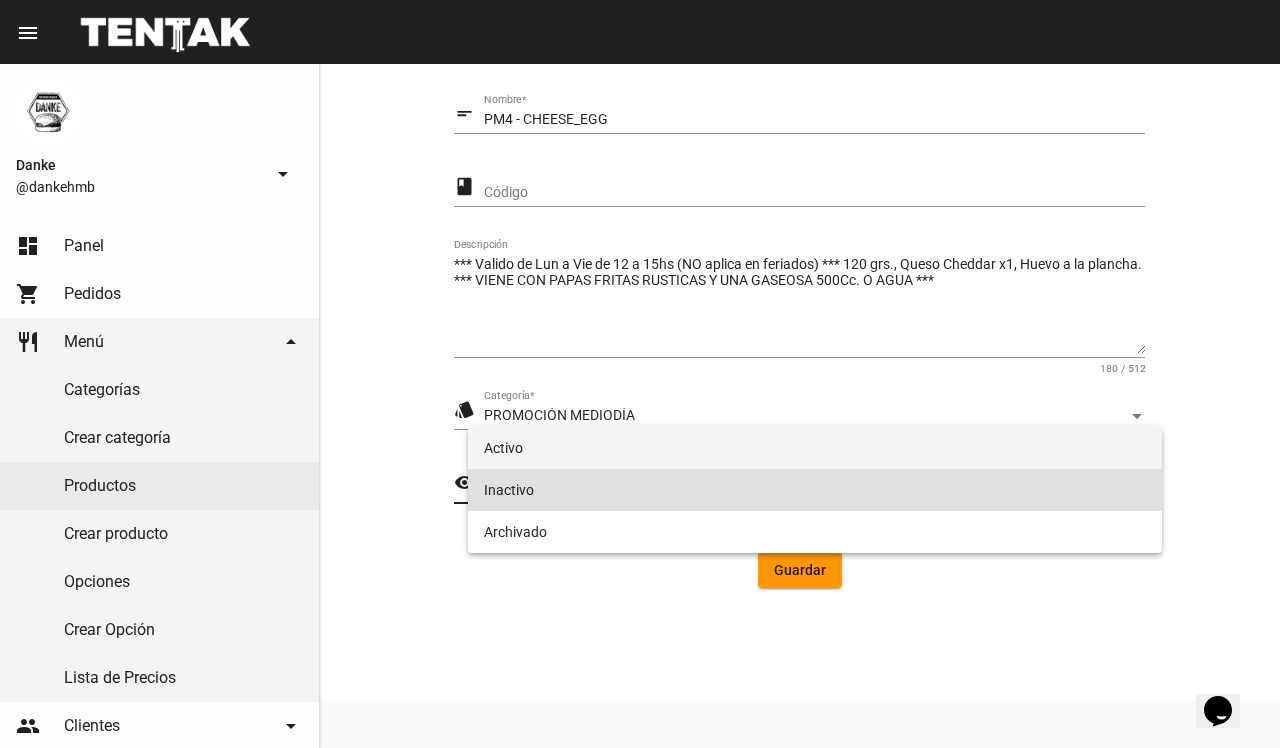 click on "Activo" at bounding box center (814, 448) 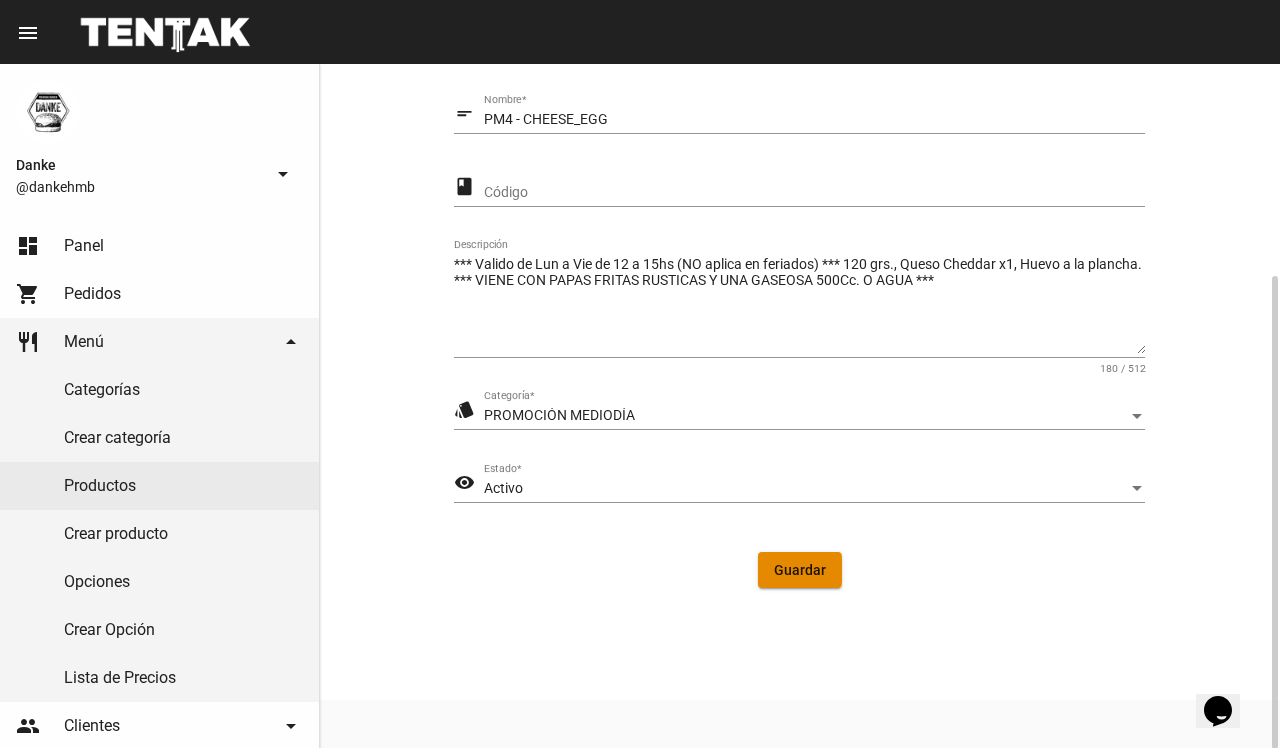 click on "Guardar" 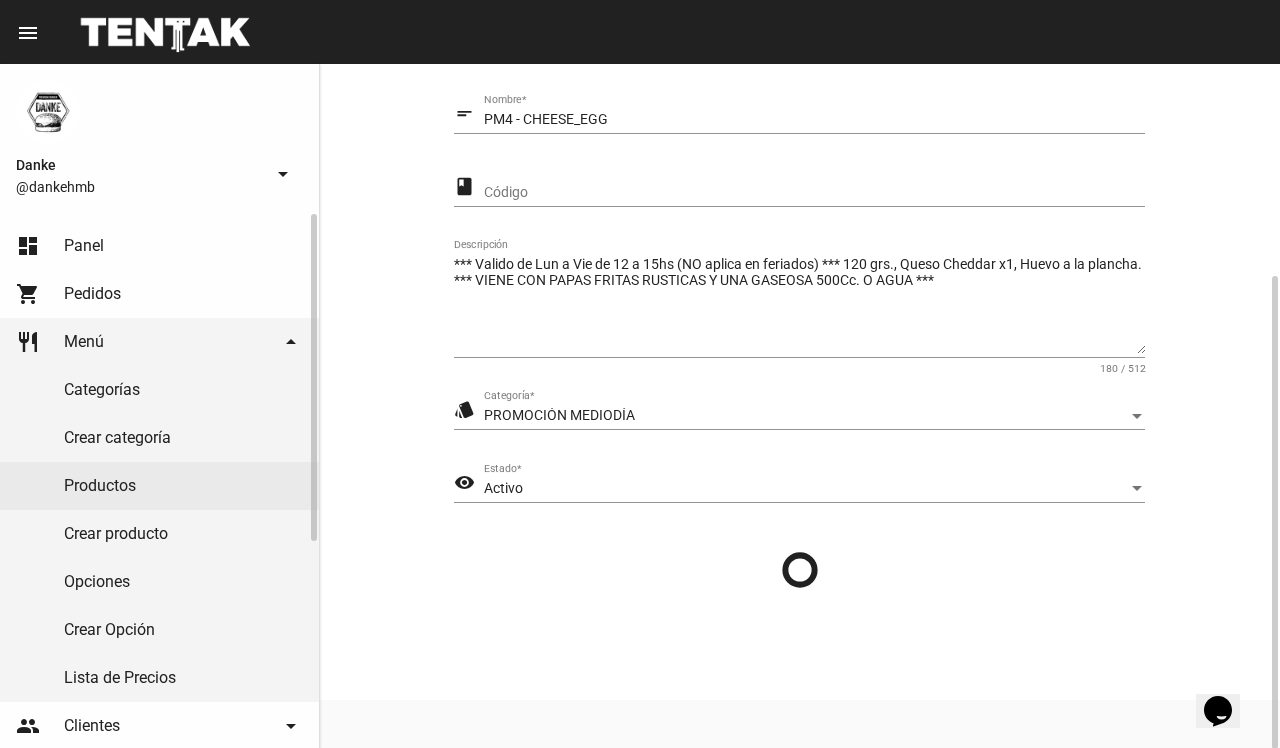 scroll, scrollTop: 0, scrollLeft: 0, axis: both 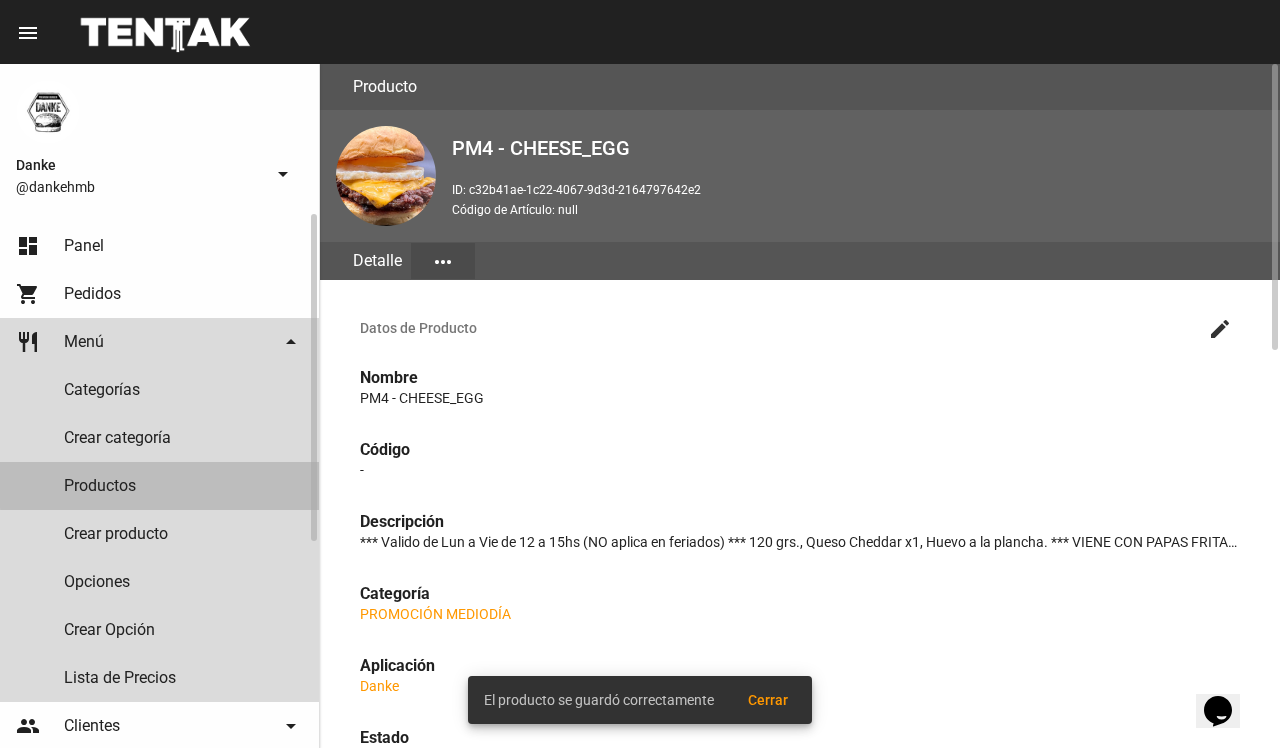 click on "Productos" 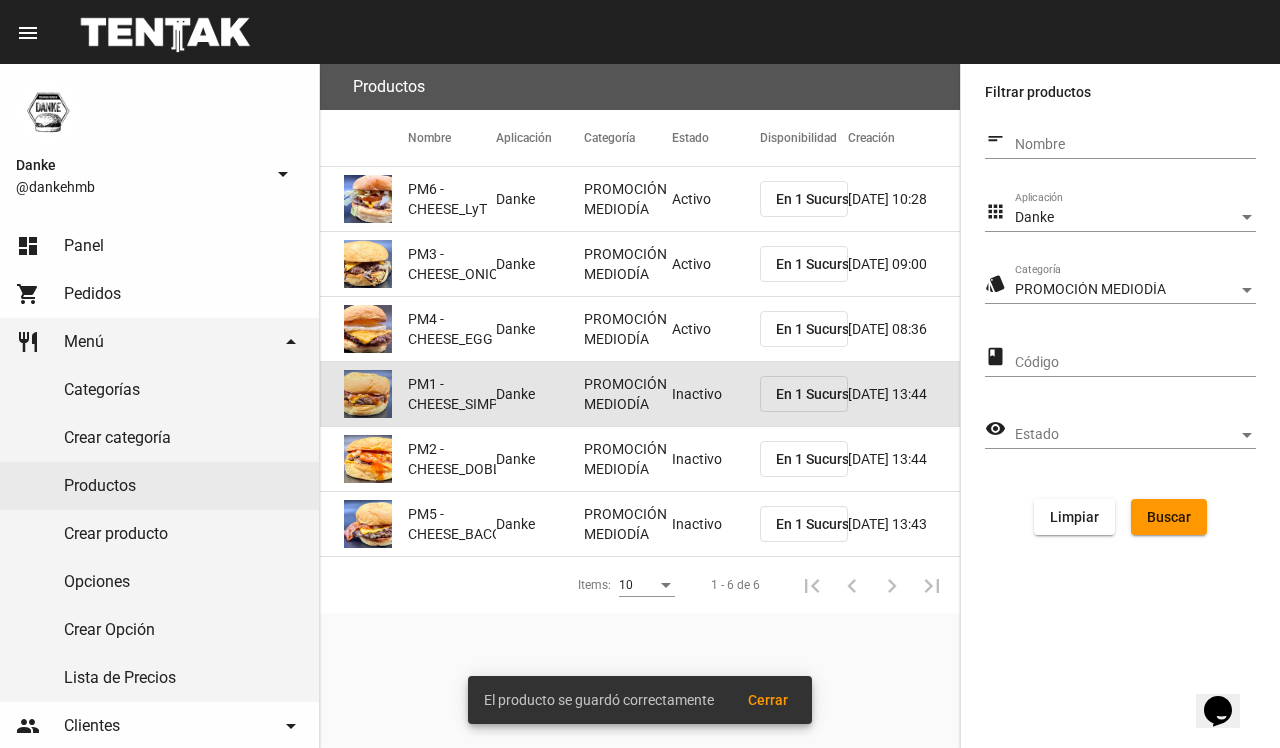 click on "Inactivo" 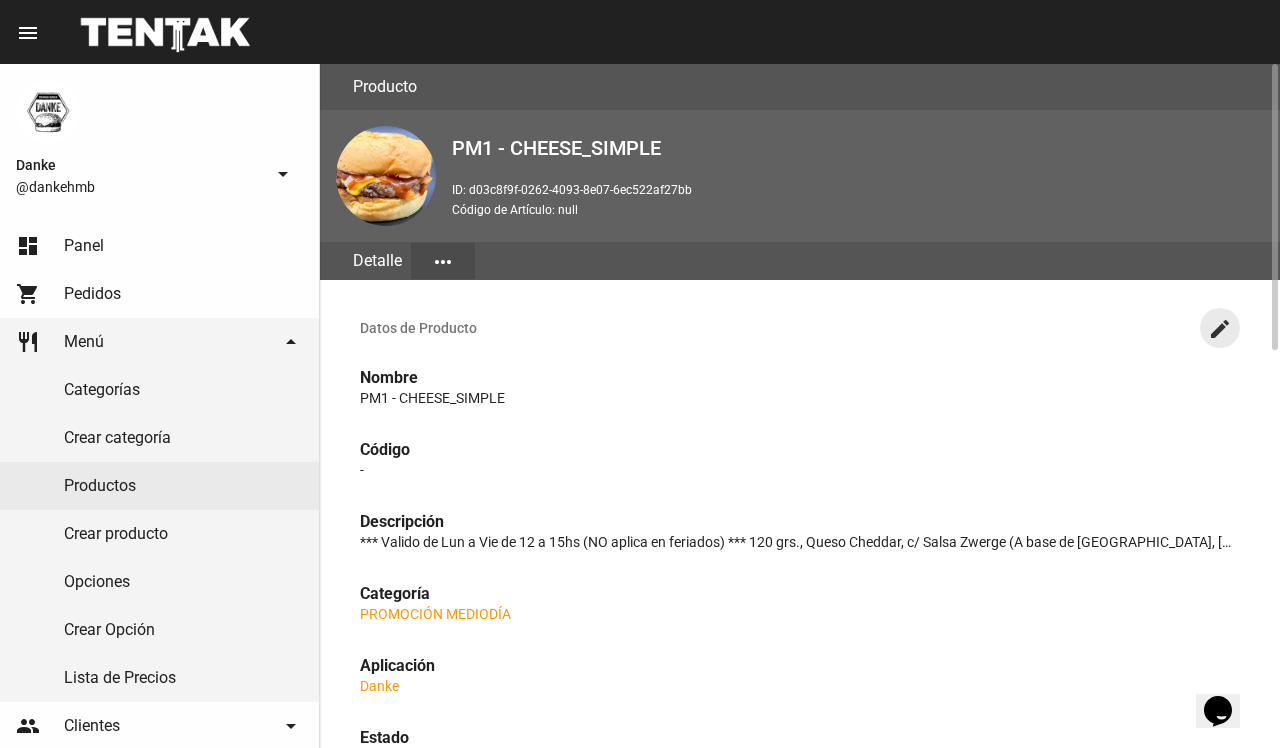 click on "create" 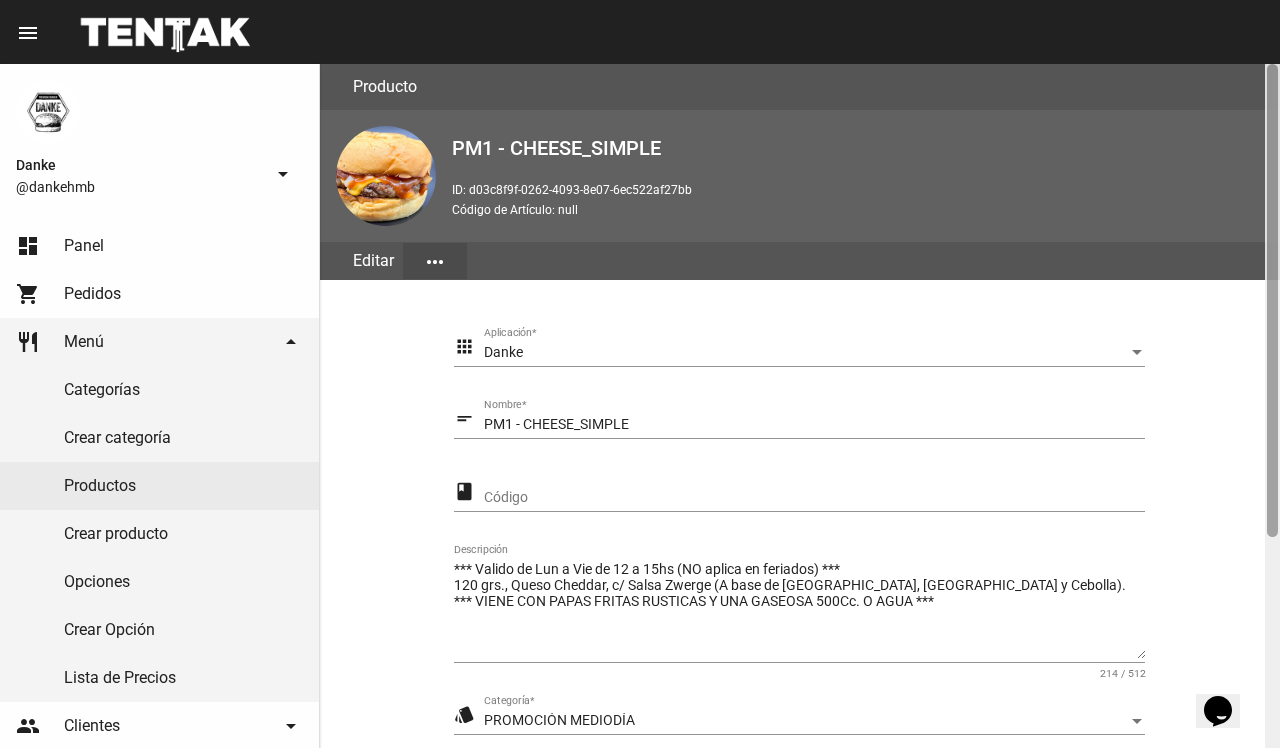 scroll, scrollTop: 305, scrollLeft: 0, axis: vertical 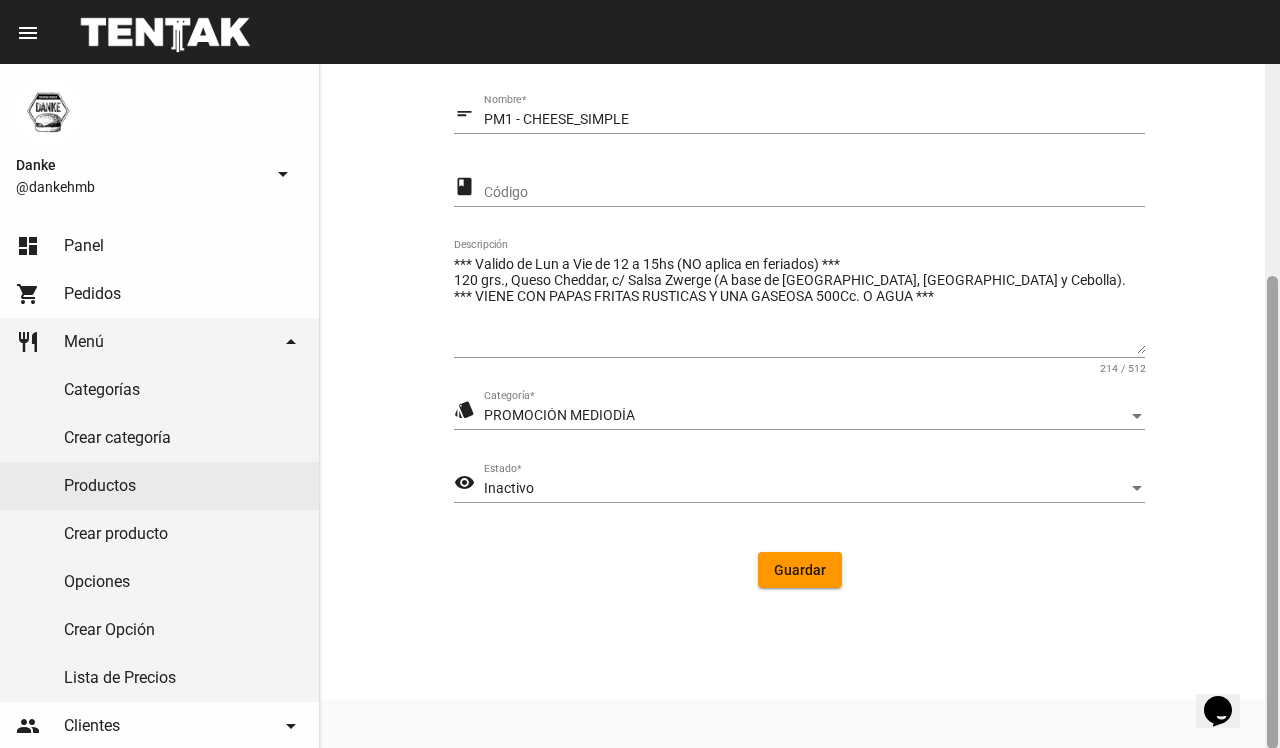 click 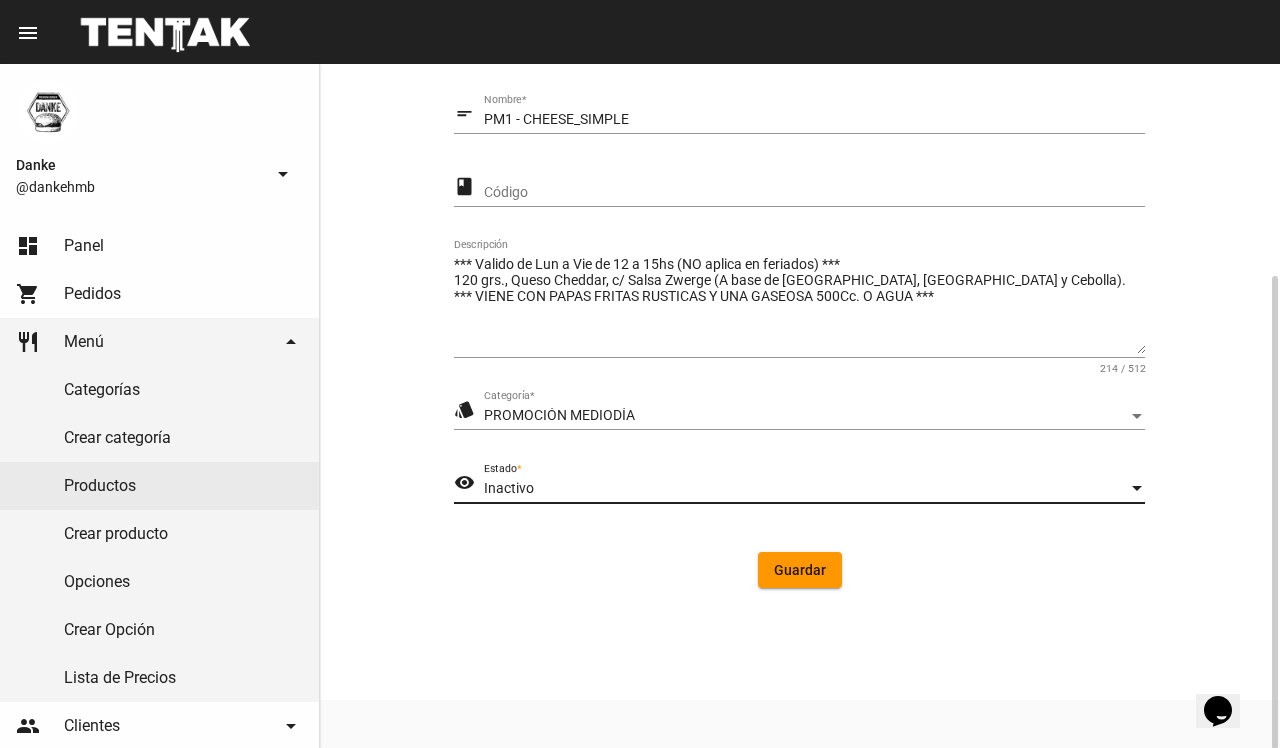 click on "Inactivo" at bounding box center [805, 489] 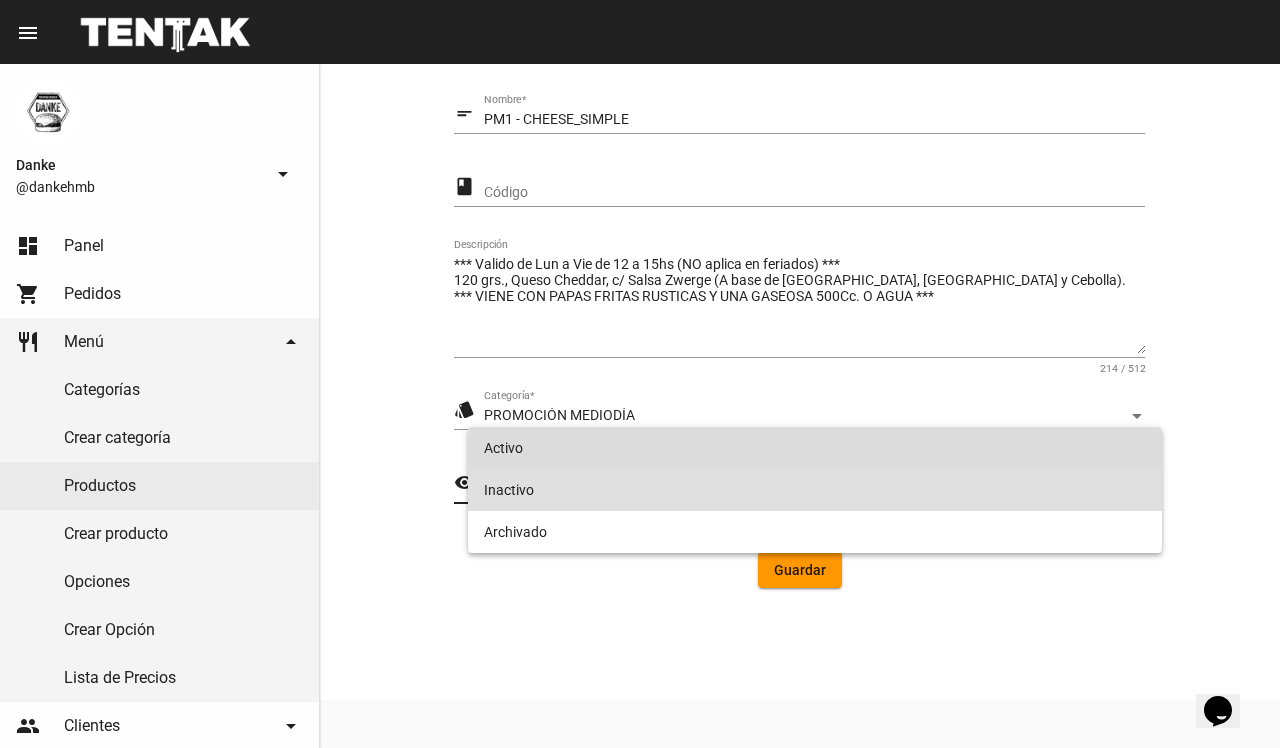 click on "Activo" at bounding box center (814, 448) 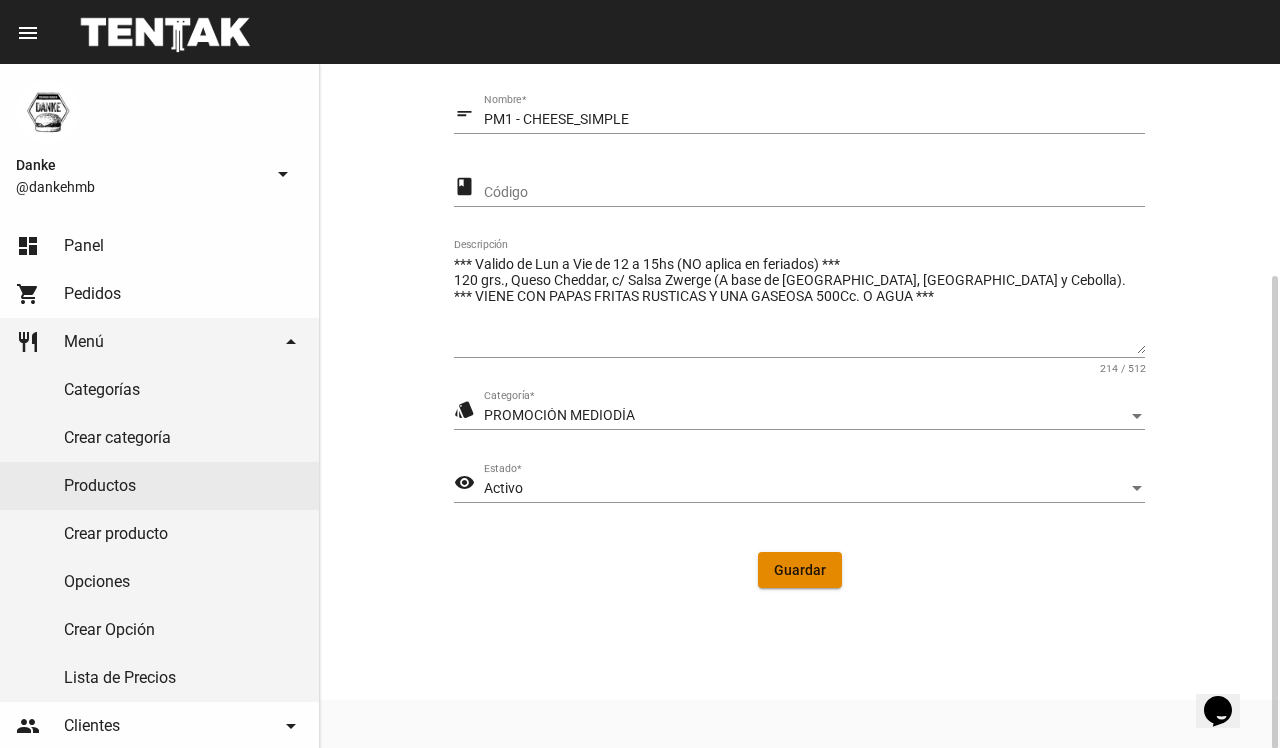 click on "Guardar" 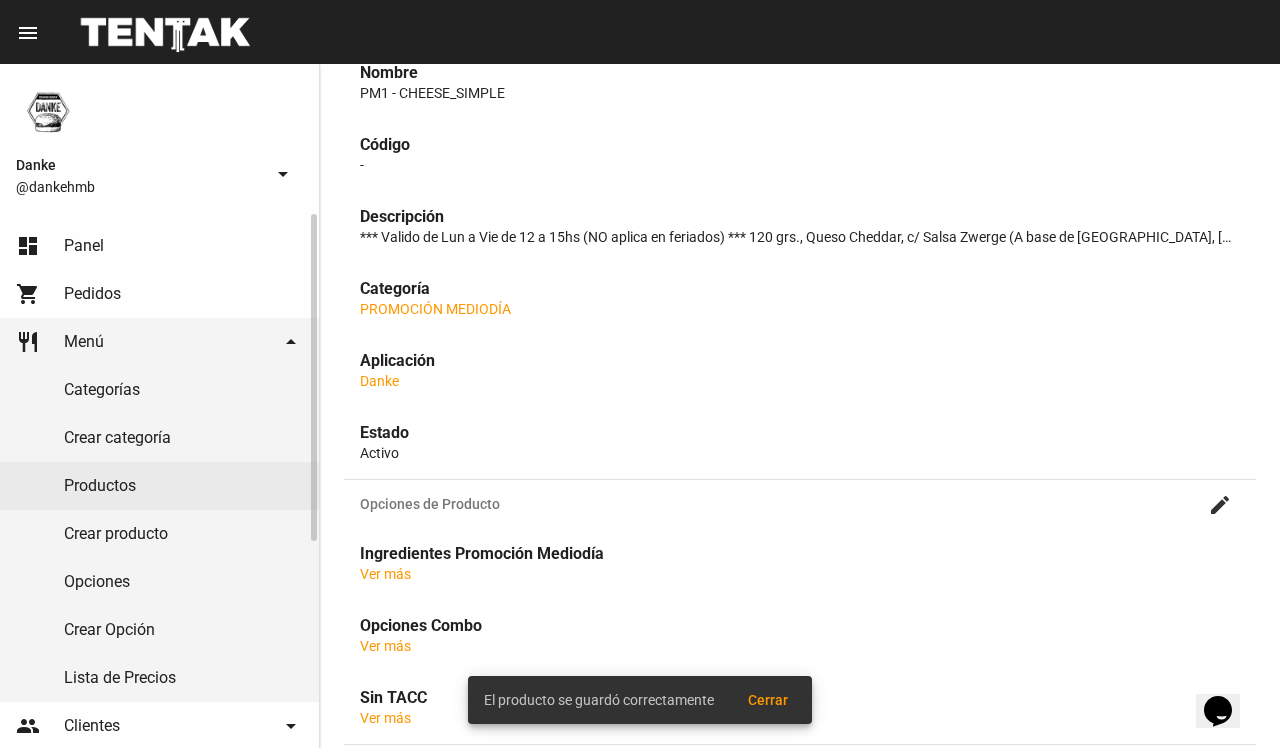 scroll, scrollTop: 0, scrollLeft: 0, axis: both 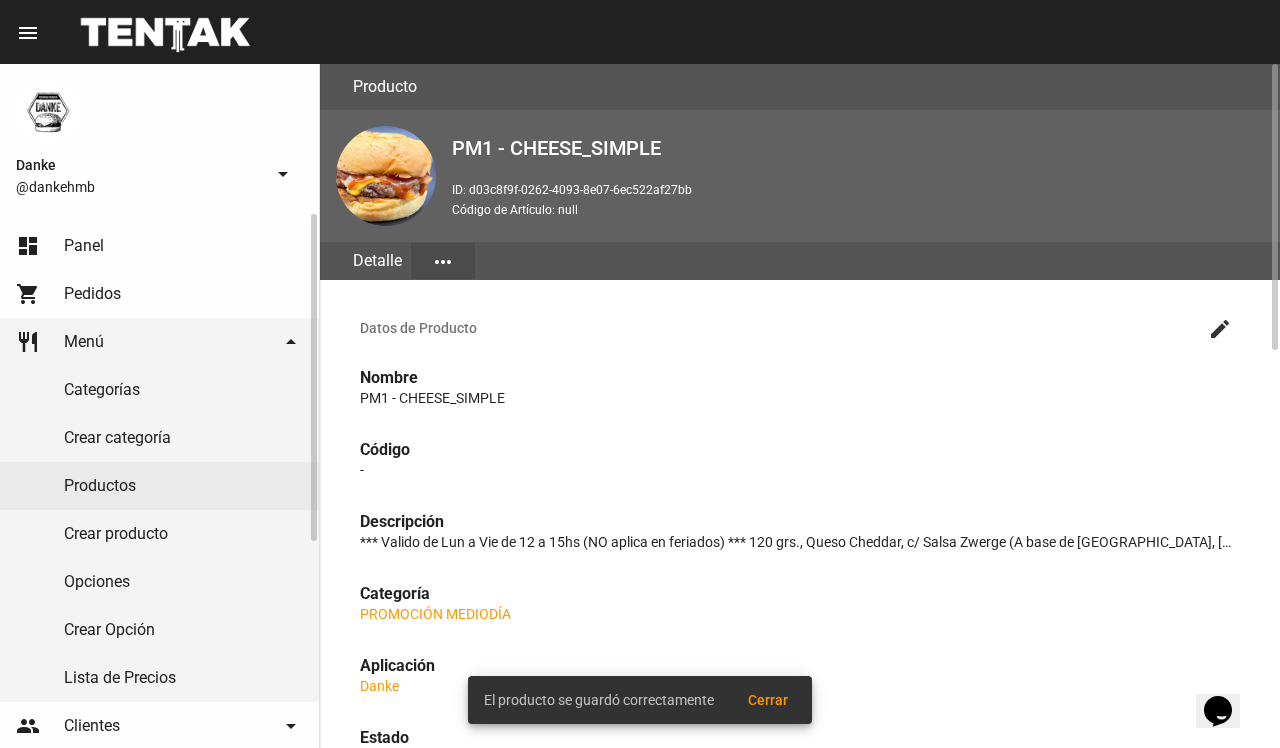 click on "Productos" 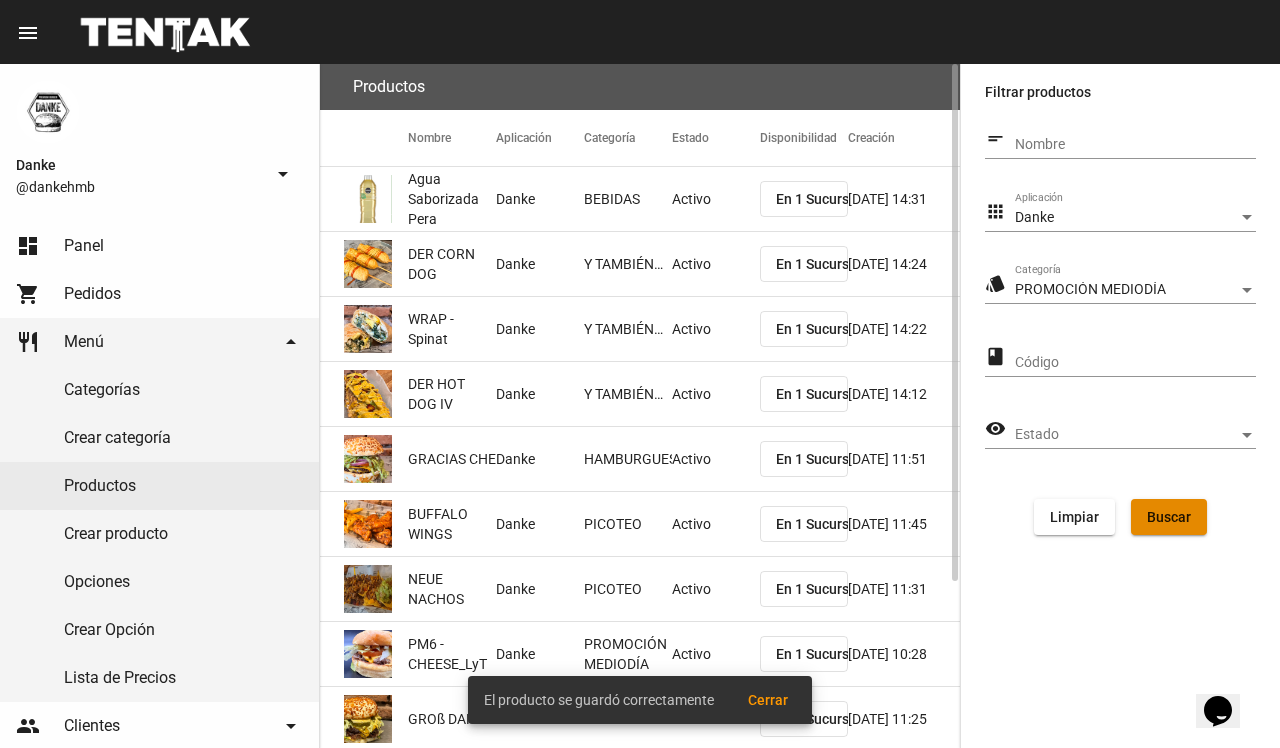 click on "Buscar" 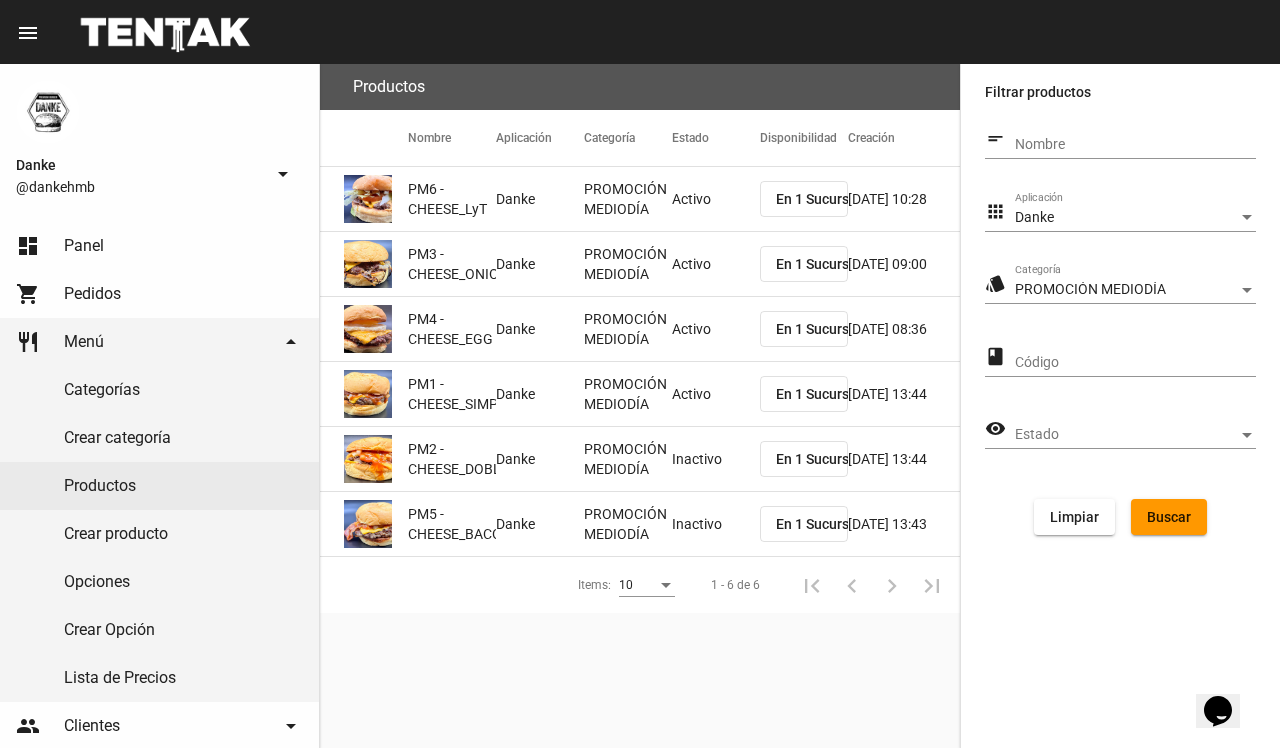 click on "Inactivo" 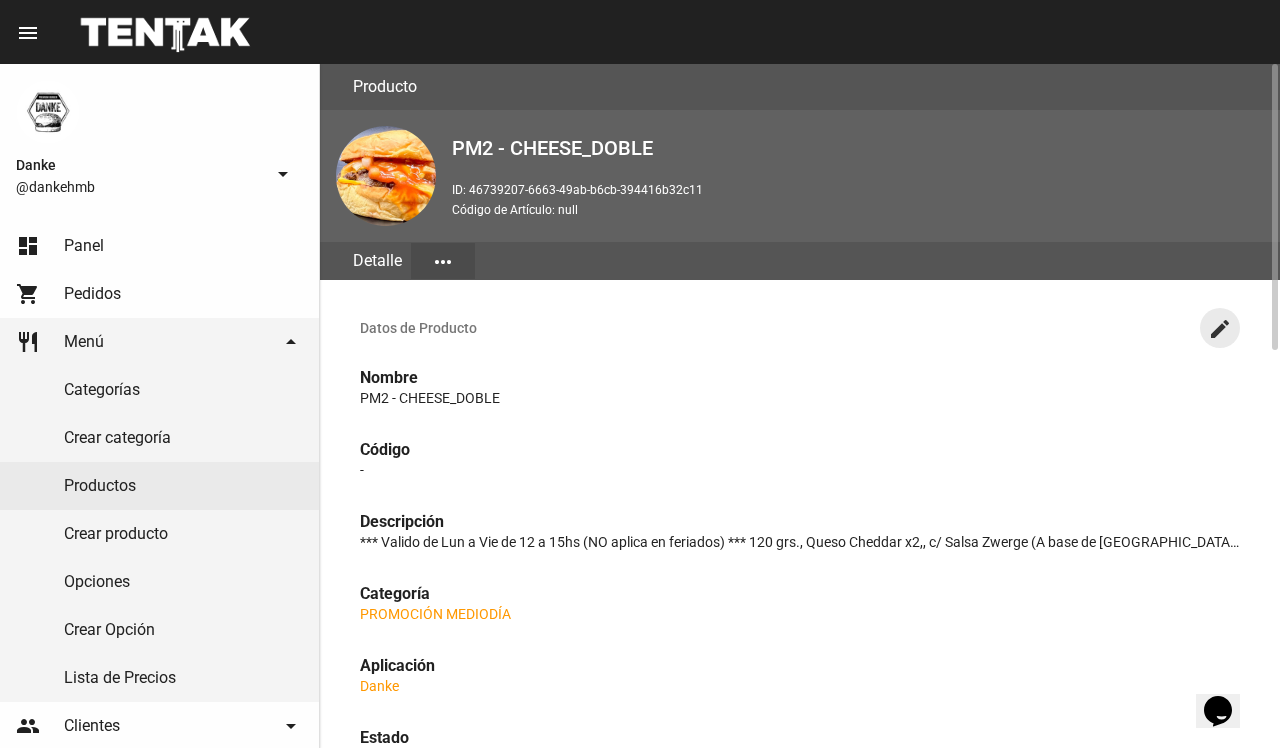 click on "create" 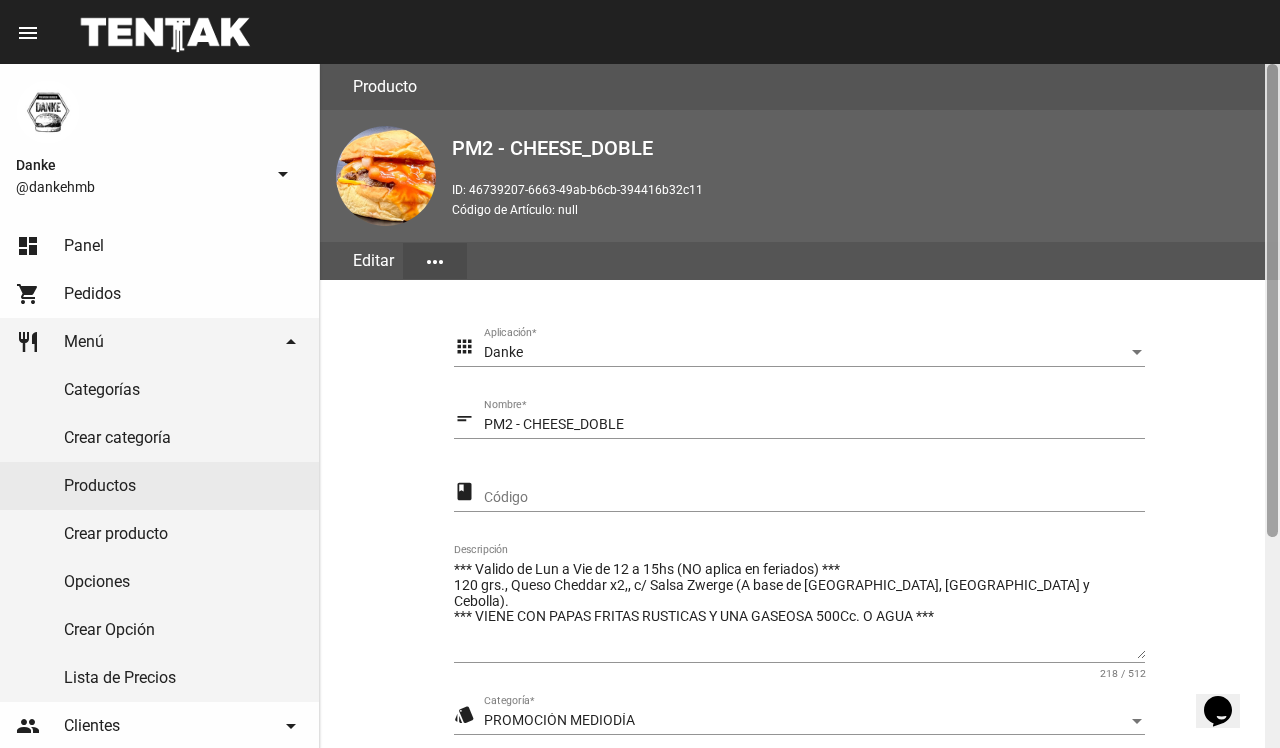 scroll, scrollTop: 305, scrollLeft: 0, axis: vertical 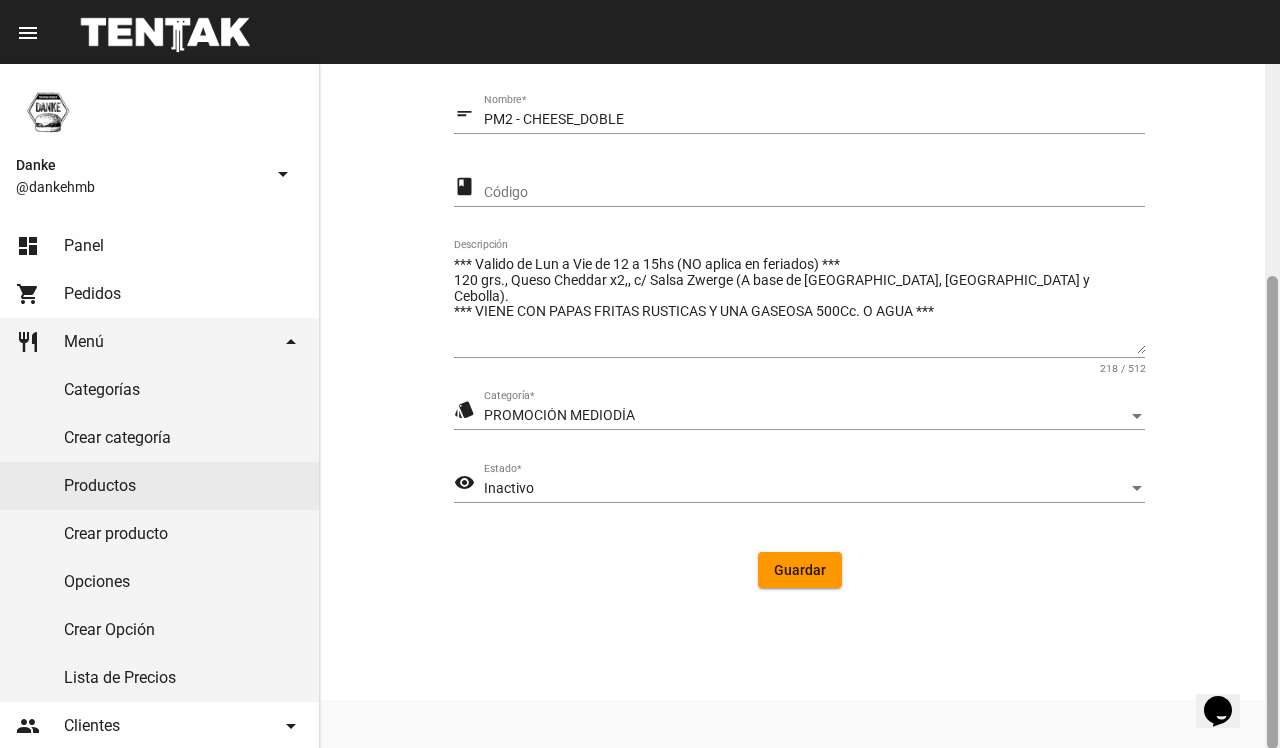 click 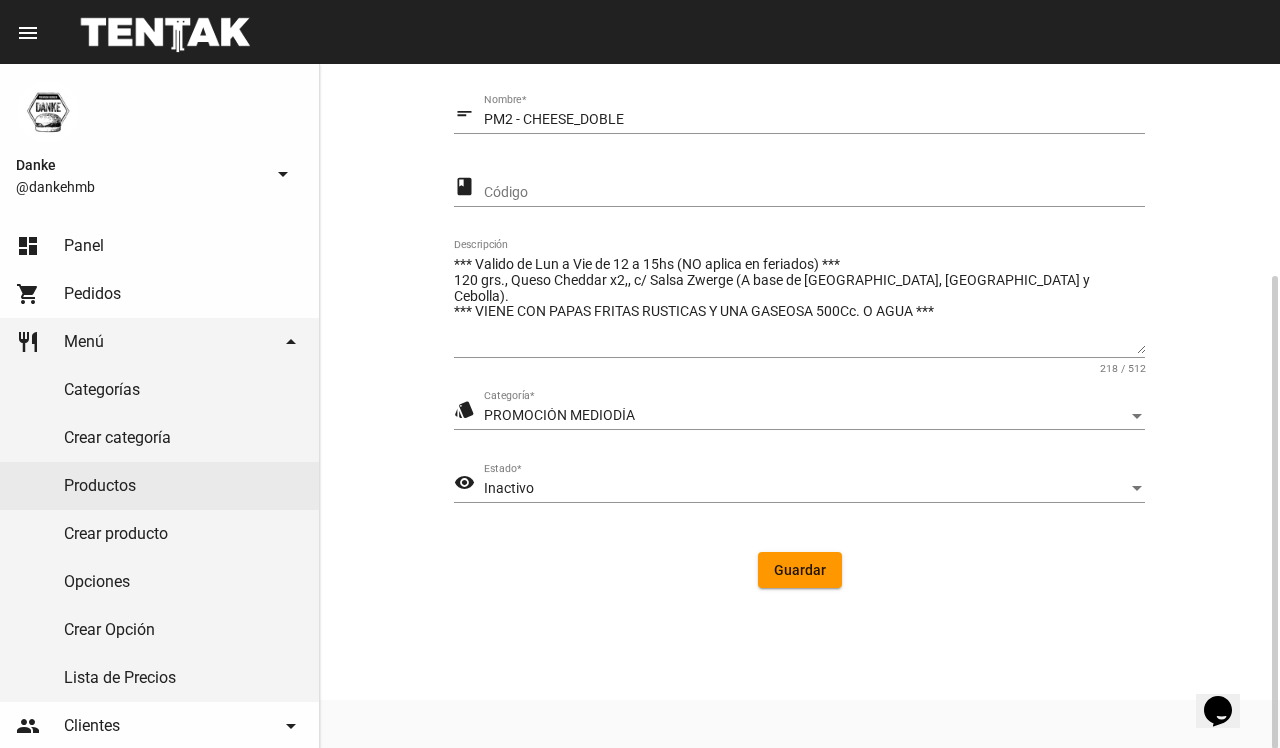 drag, startPoint x: 1066, startPoint y: 458, endPoint x: 1068, endPoint y: 482, distance: 24.083189 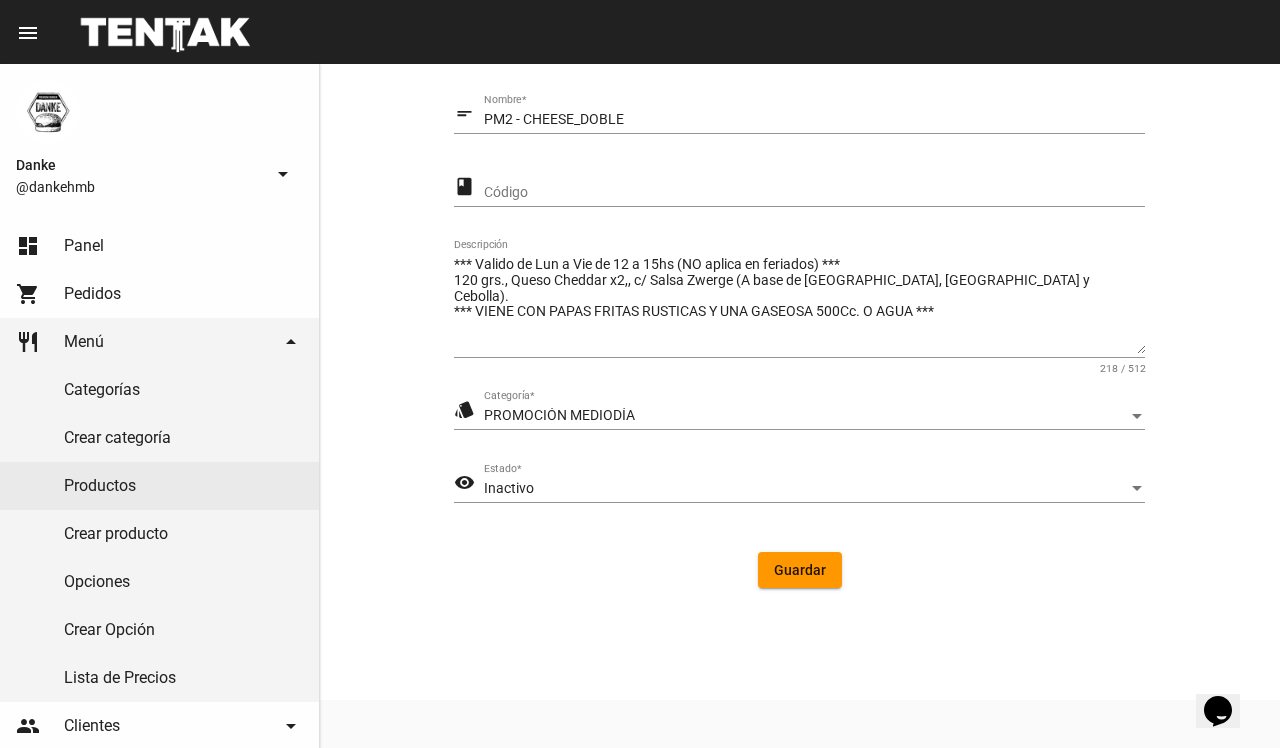 click on "Inactivo" at bounding box center [805, 489] 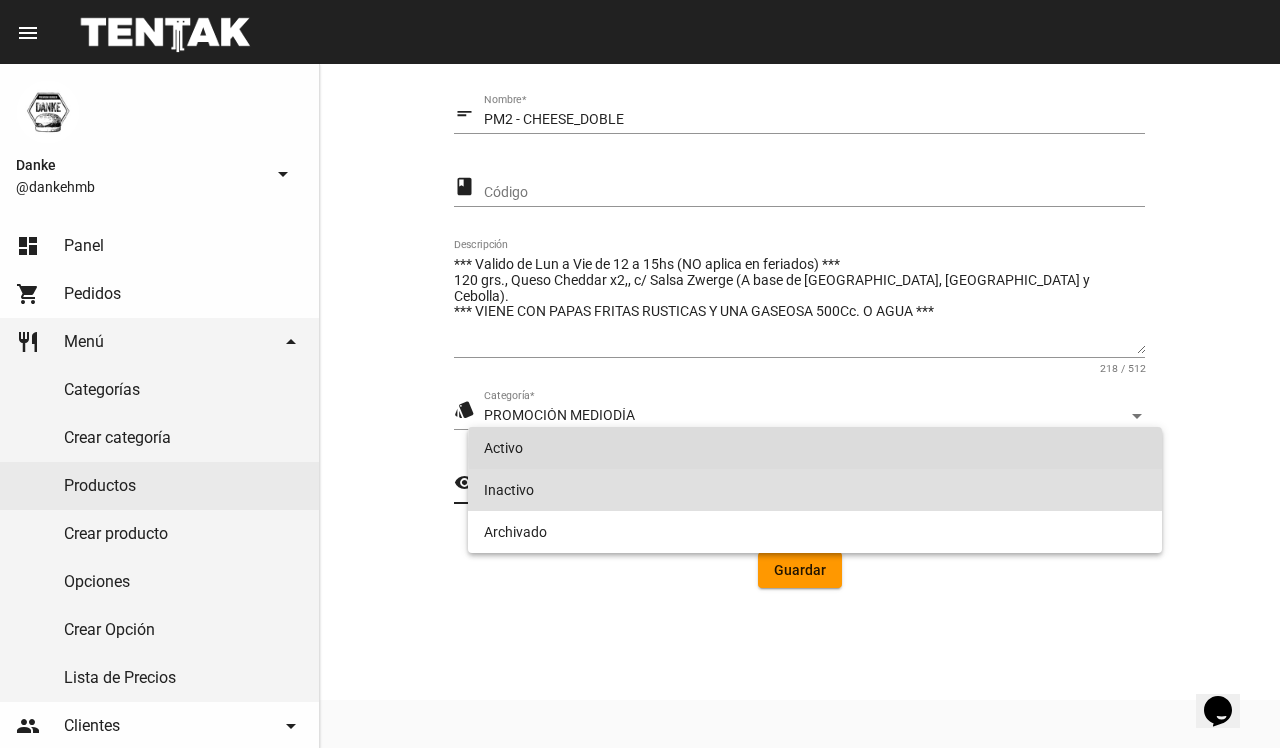 click on "Activo" at bounding box center [814, 448] 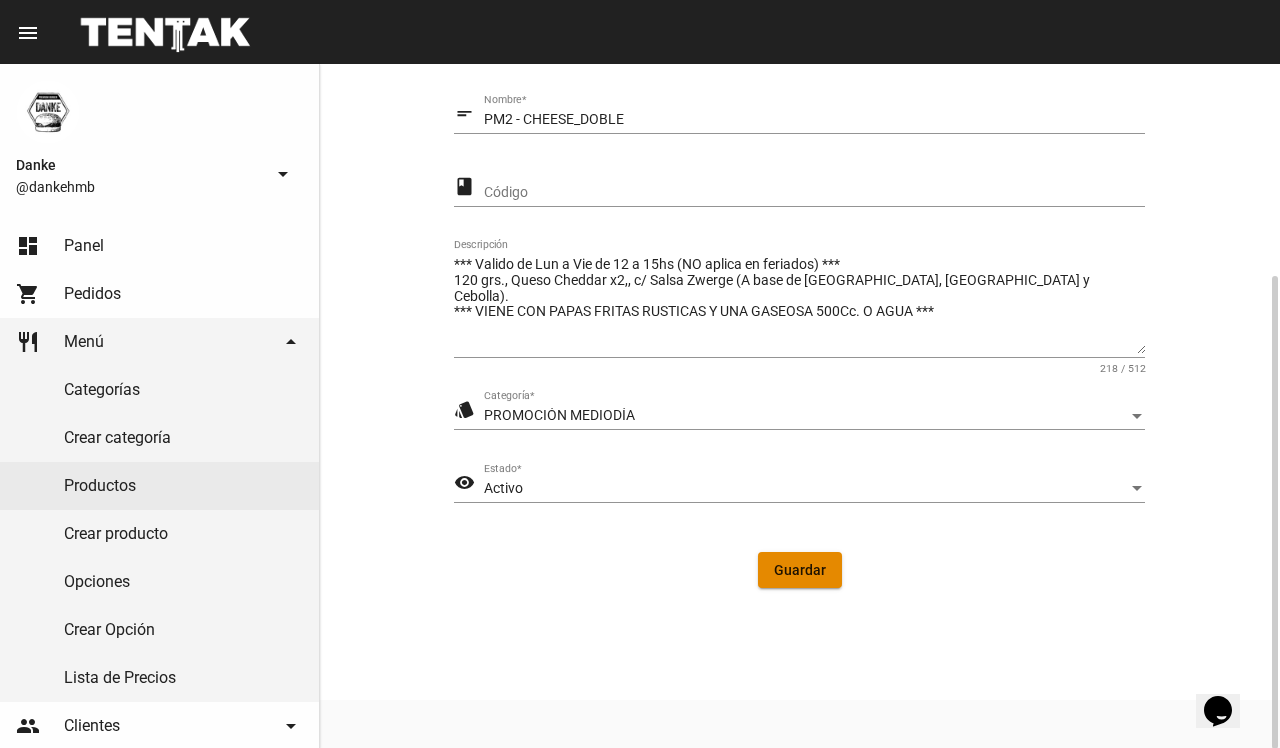 click on "Guardar" 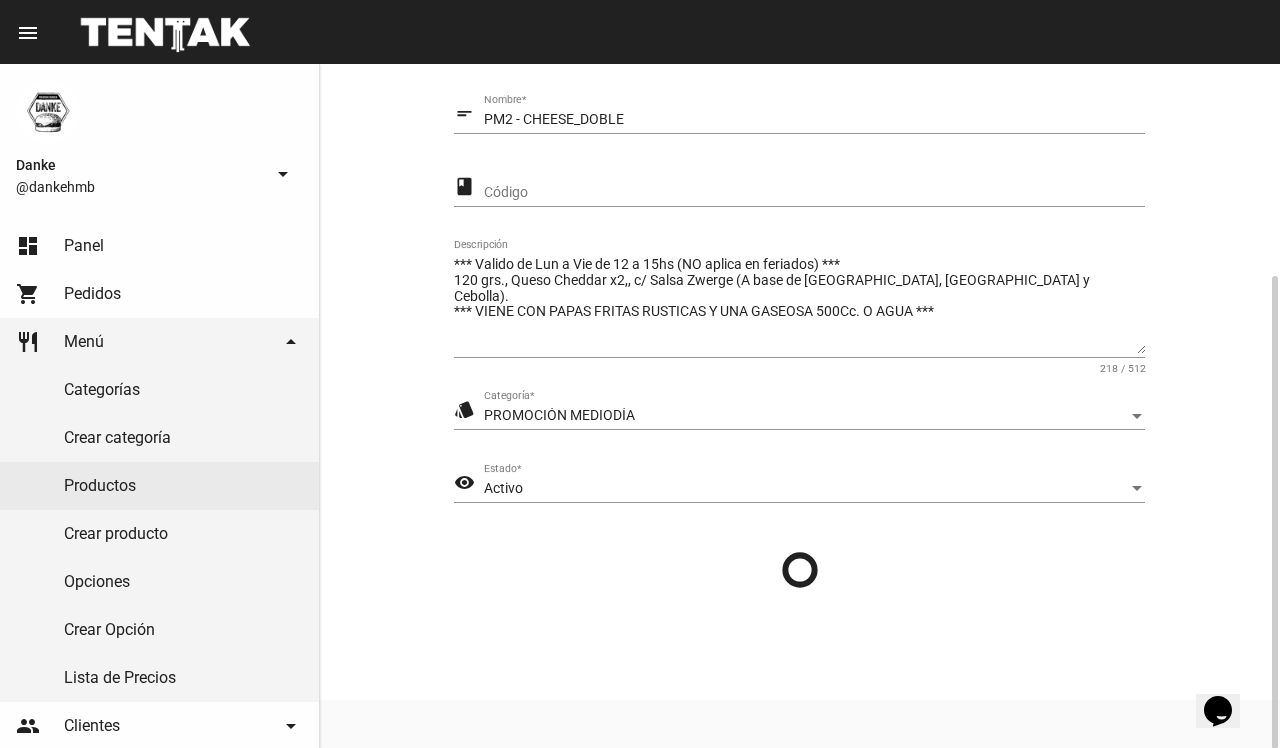 scroll, scrollTop: 0, scrollLeft: 0, axis: both 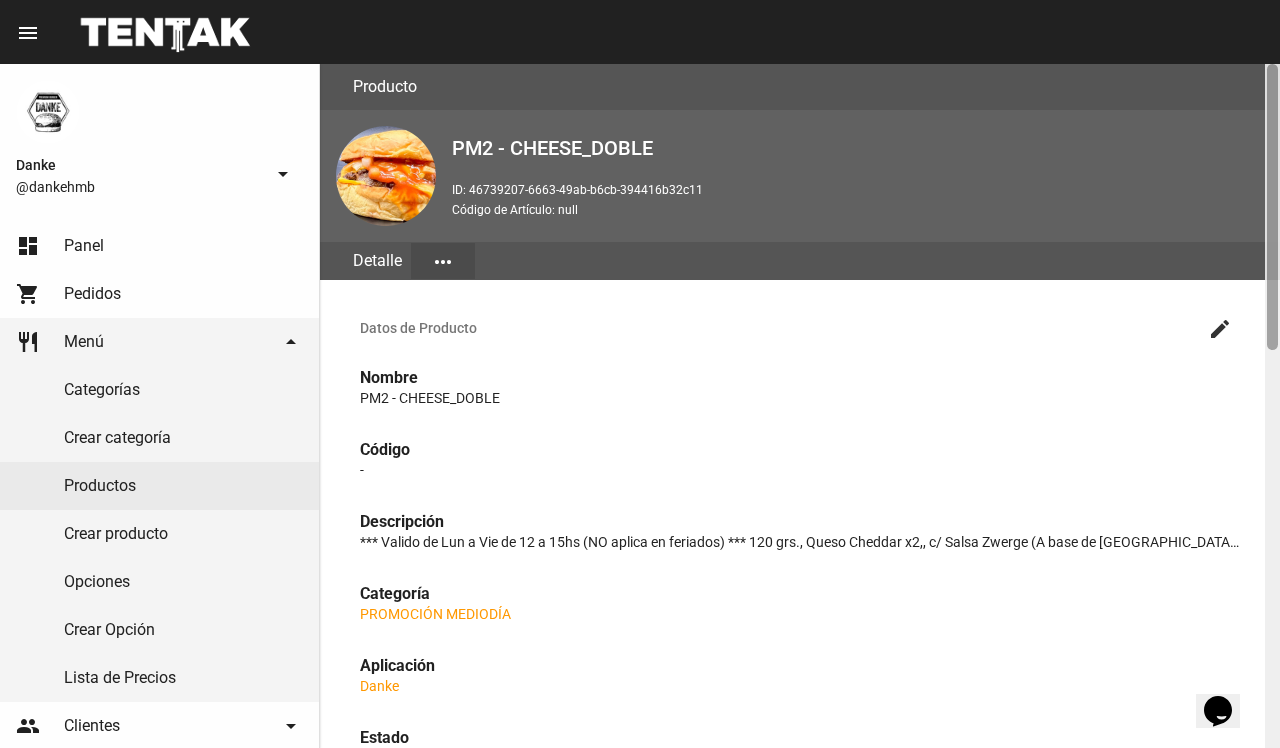 click 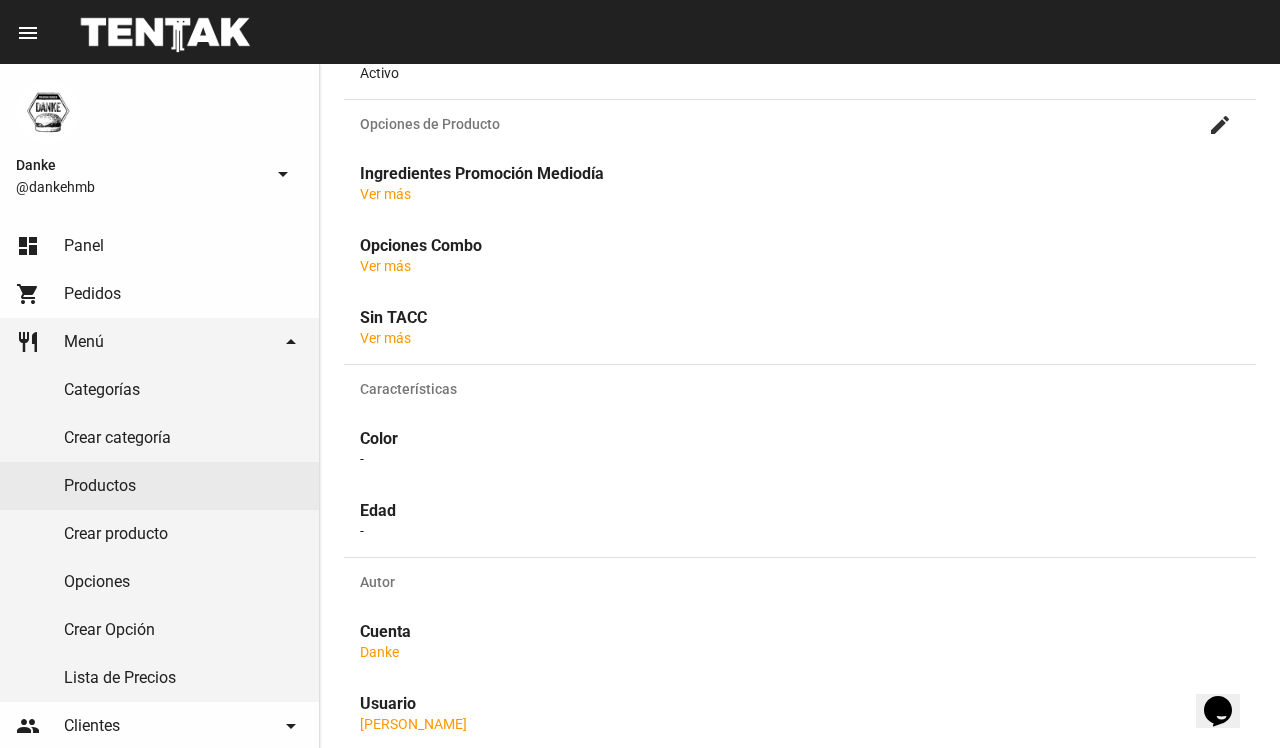 click on "Datos de Producto create Nombre PM2 - CHEESE_DOBLE Código - Descripción *** Valido de Lun a Vie de 12 a 15hs (NO aplica en feriados) ***
120 grs., Queso Cheddar x2,, c/ Salsa Zwerge (A base de Ketchup, Mostaza y Cebolla).
*** VIENE CON PAPAS FRITAS RUSTICAS Y UNA GASEOSA 500Cc. O AGUA *** Categoría PROMOCIÓN MEDIODÍA Aplicación Danke Estado Activo Opciones de Producto create Ingredientes Promoción Mediodía Ver más Opciones Combo Ver más Sin TACC Ver más Características Color - Edad - Autor Cuenta Danke Usuario [PERSON_NAME] Creación [DATE] 13:44 Última modificación [DATE] 12:01" 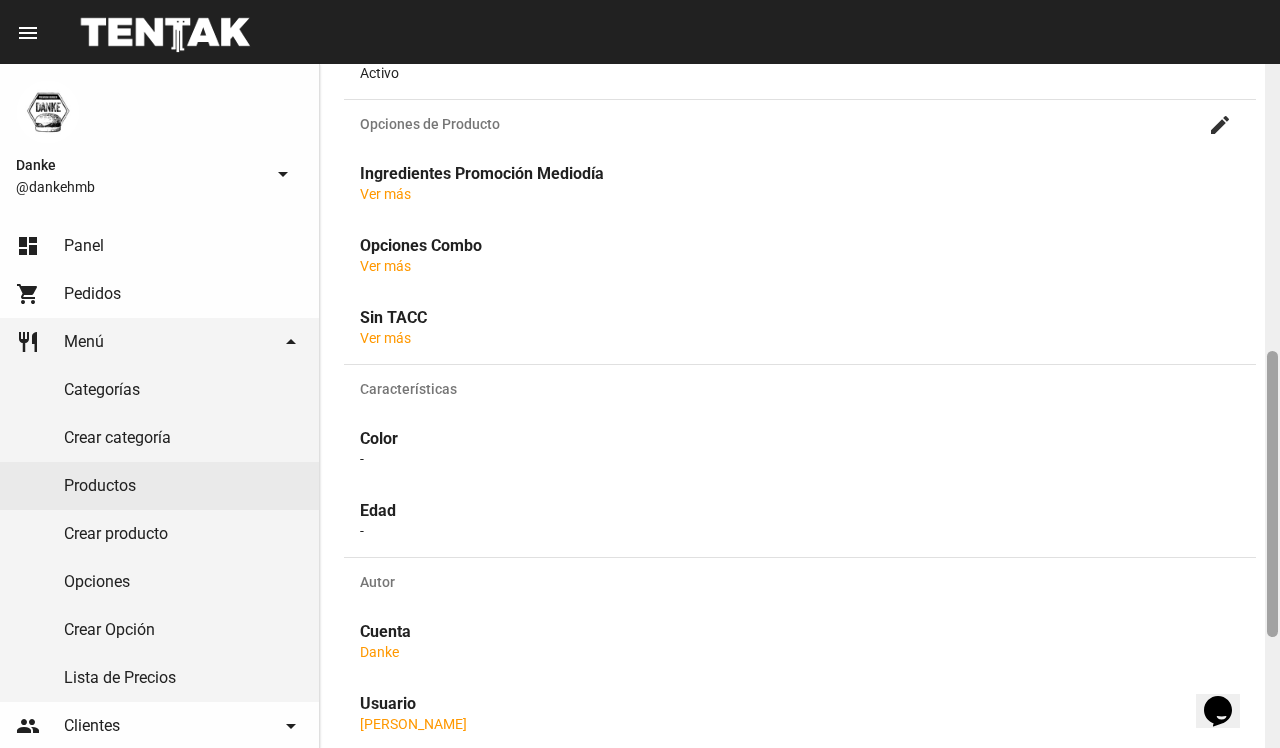click 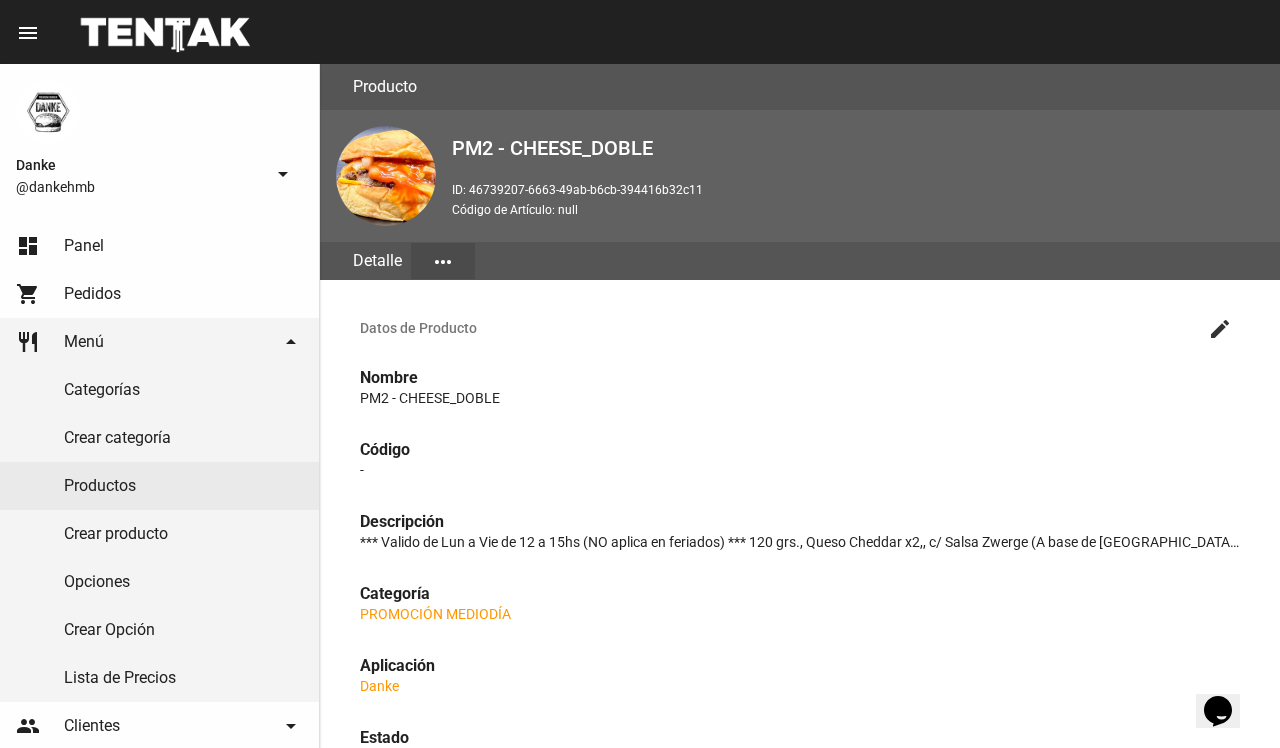 click on "create" 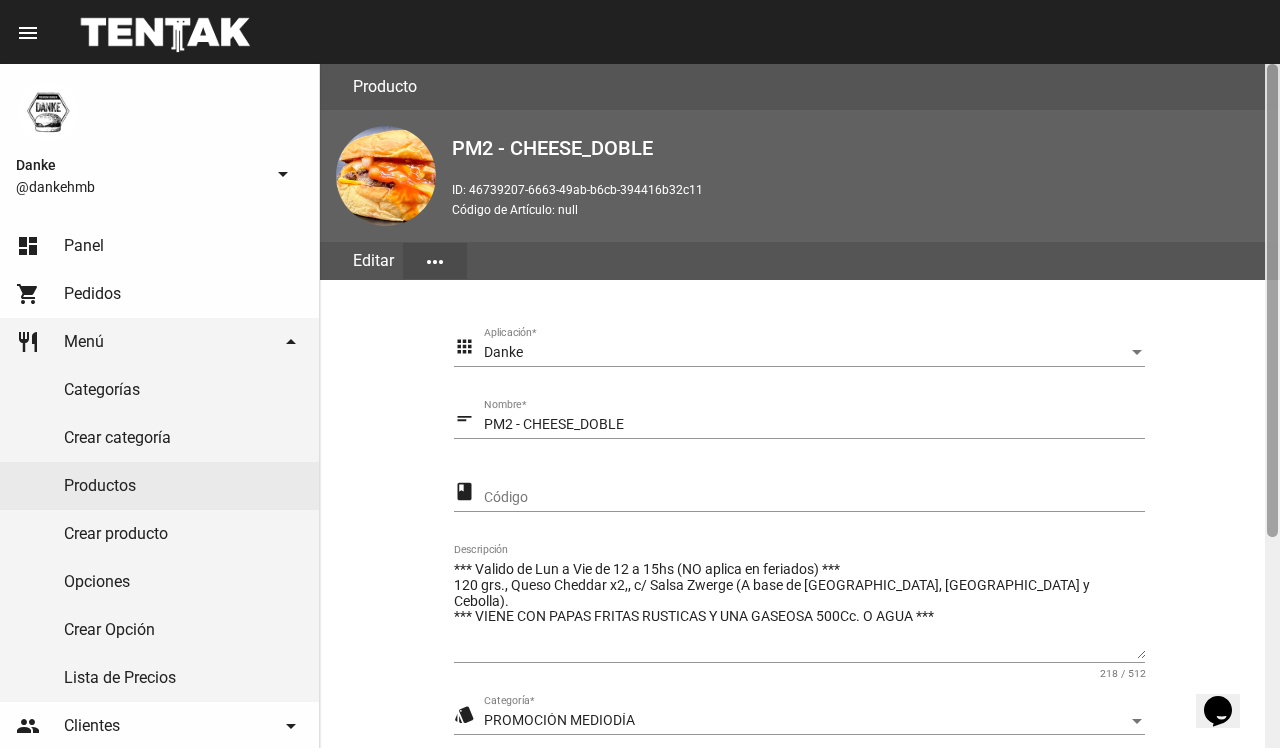 click 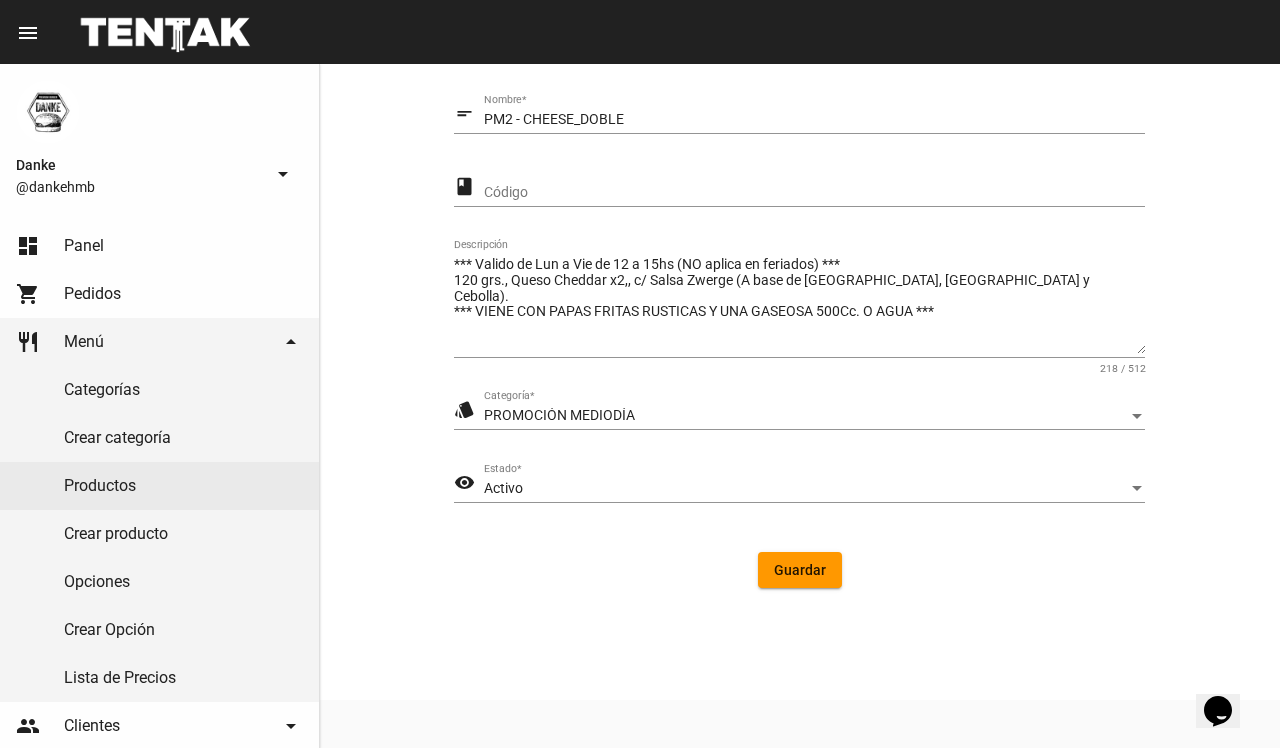 click on "Guardar" 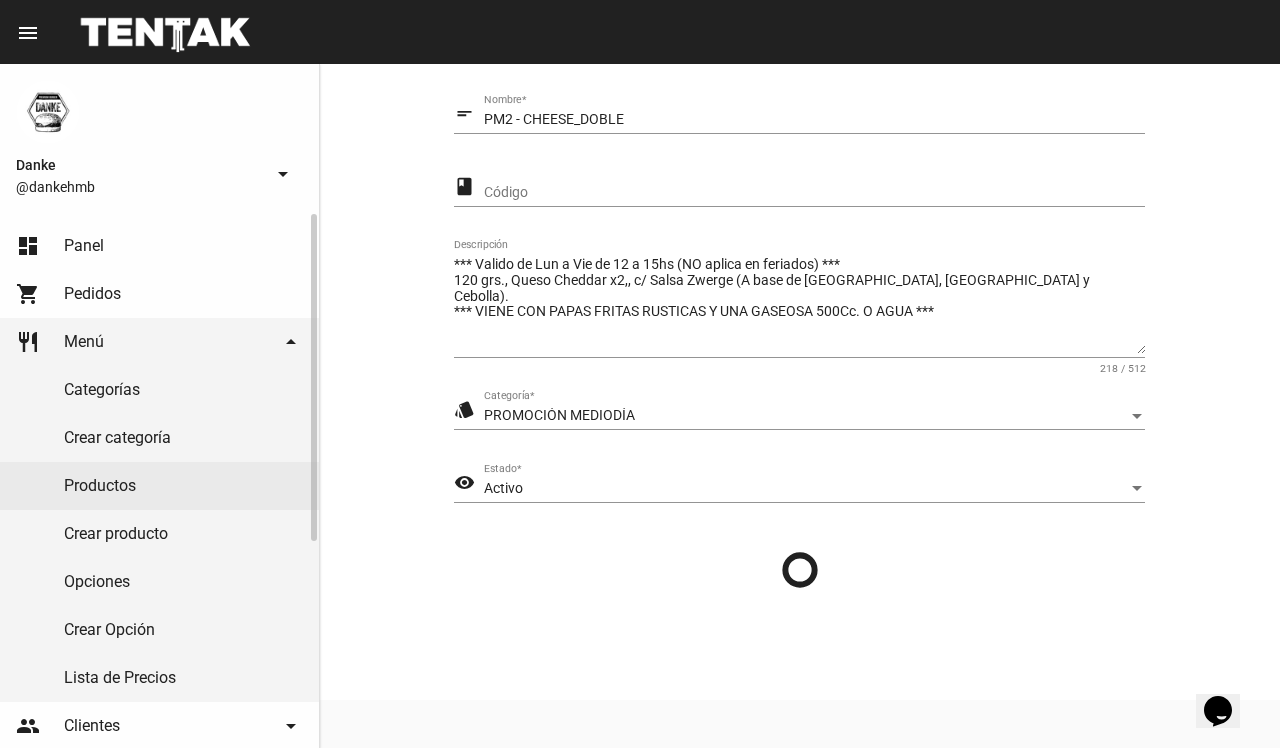 scroll, scrollTop: 0, scrollLeft: 0, axis: both 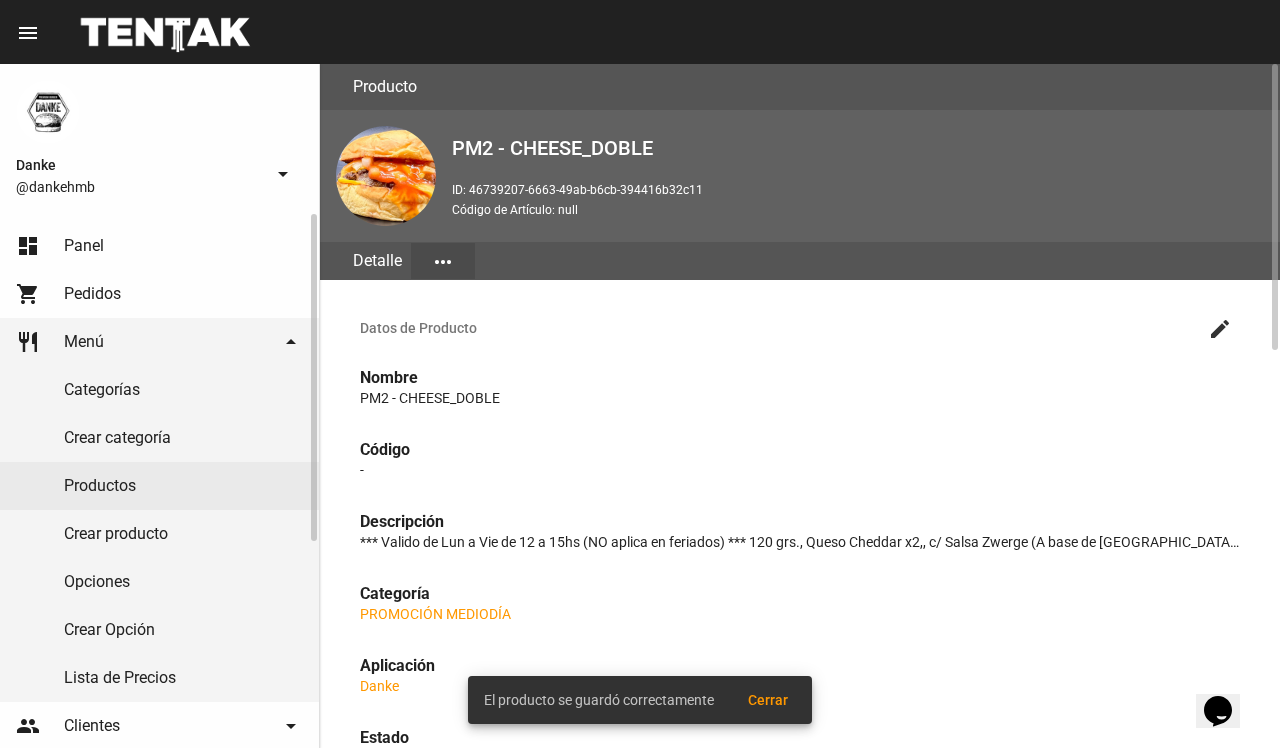 click on "Productos" 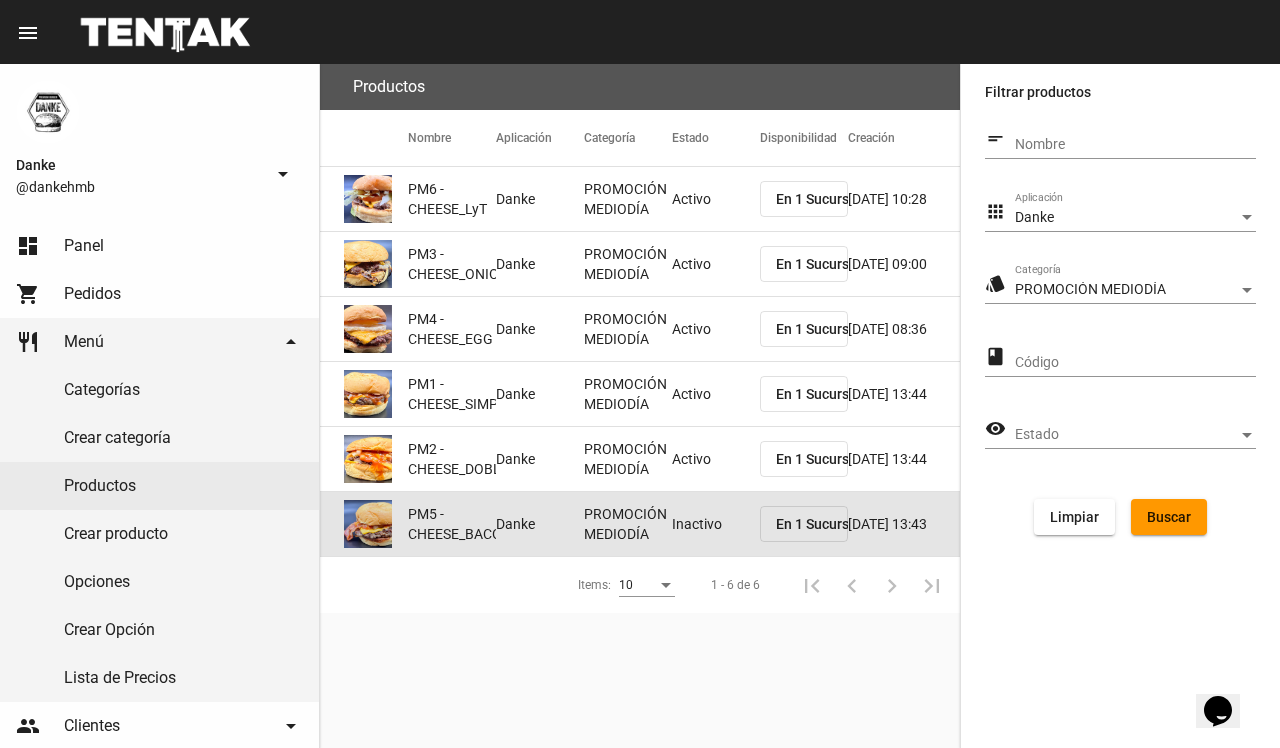 click on "Inactivo" 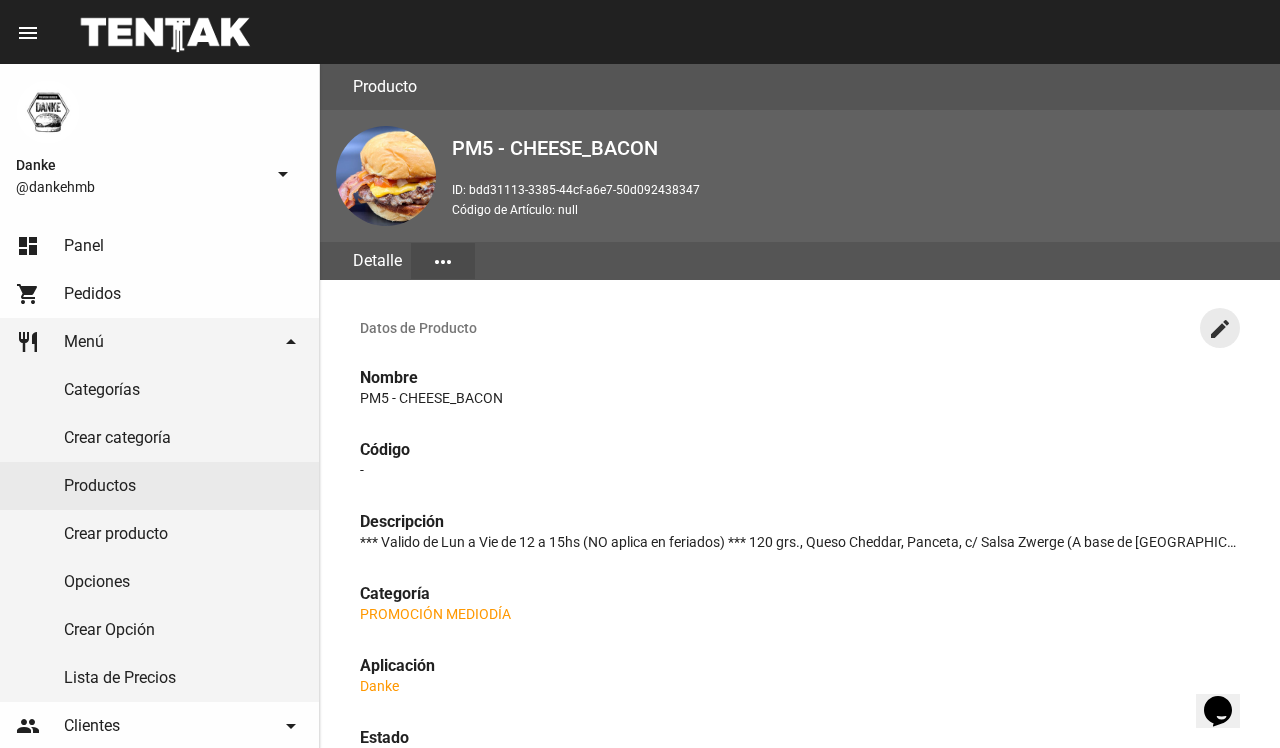 click on "create" 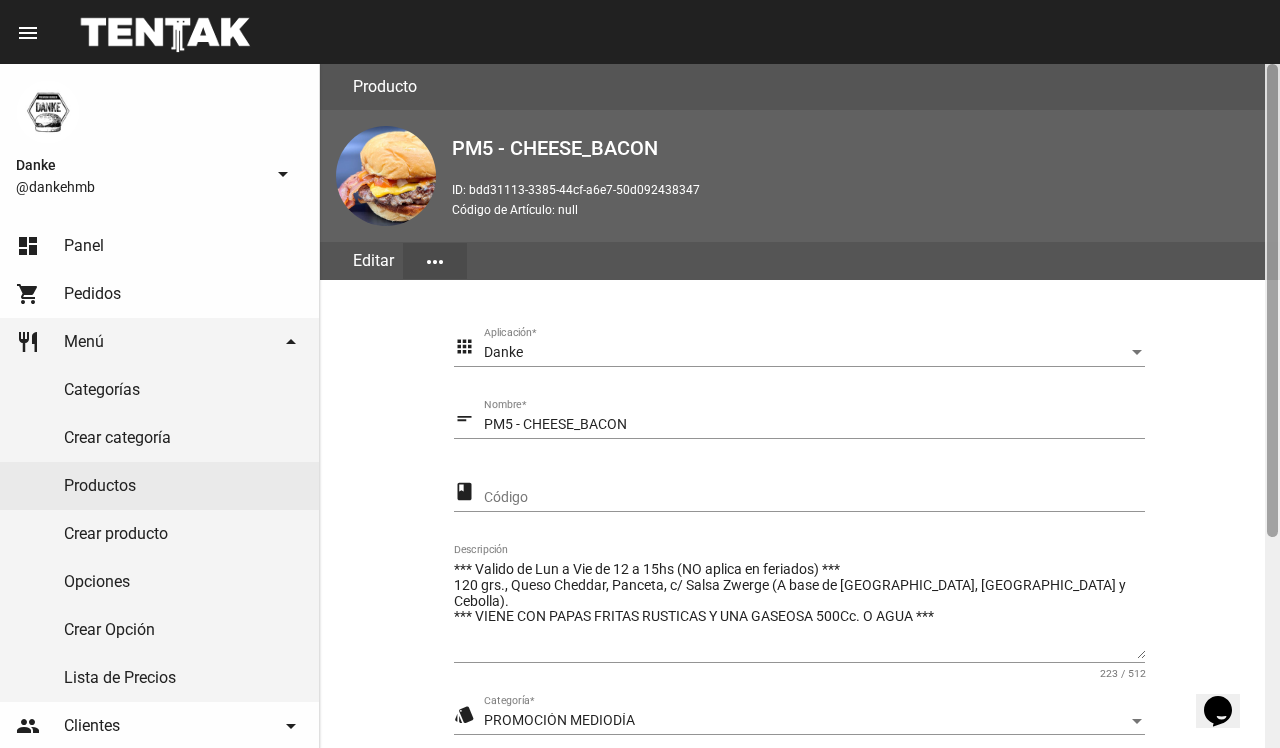 scroll, scrollTop: 305, scrollLeft: 0, axis: vertical 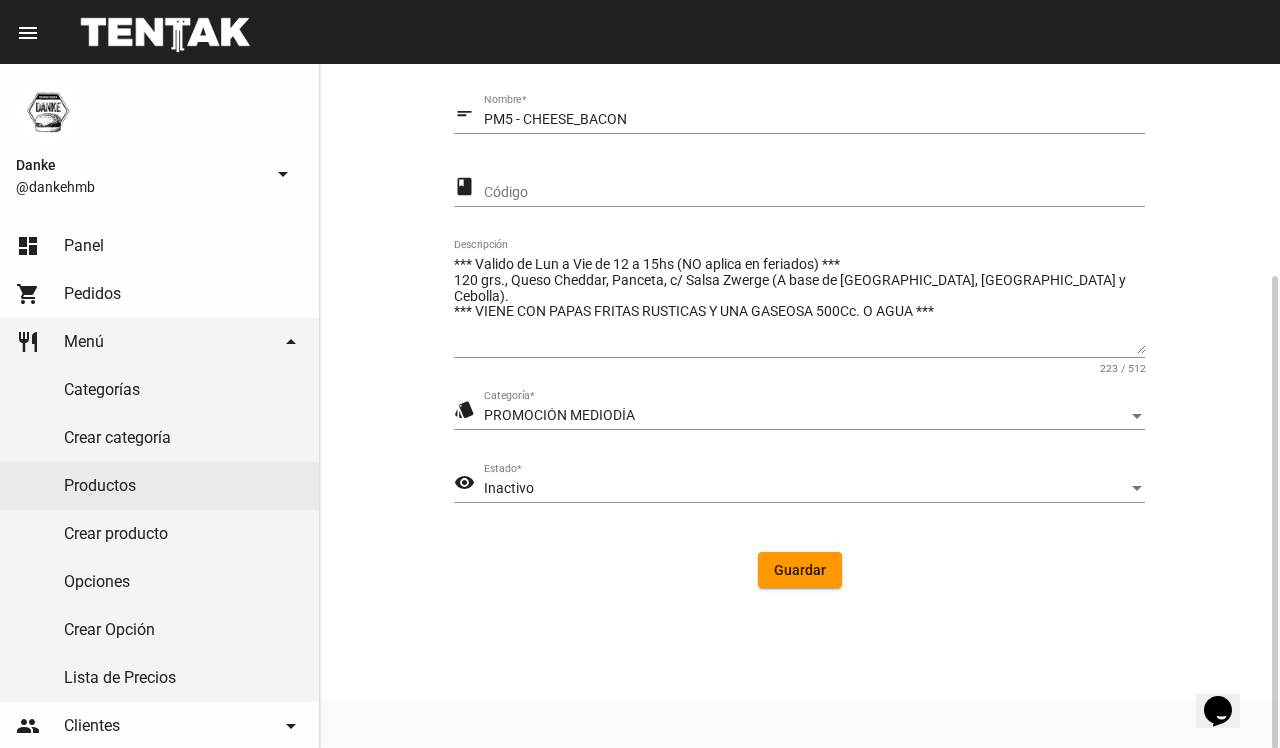 drag, startPoint x: 1278, startPoint y: 426, endPoint x: 1072, endPoint y: 528, distance: 229.86952 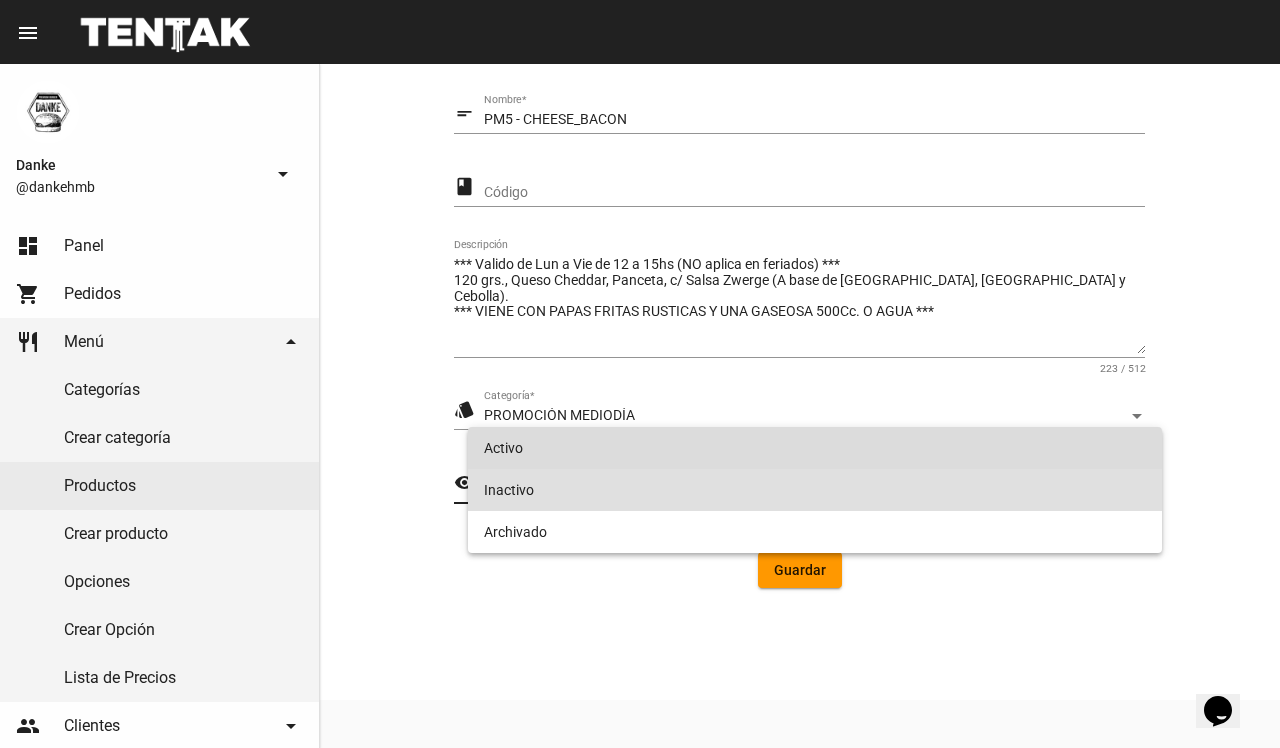click on "Activo" at bounding box center [814, 448] 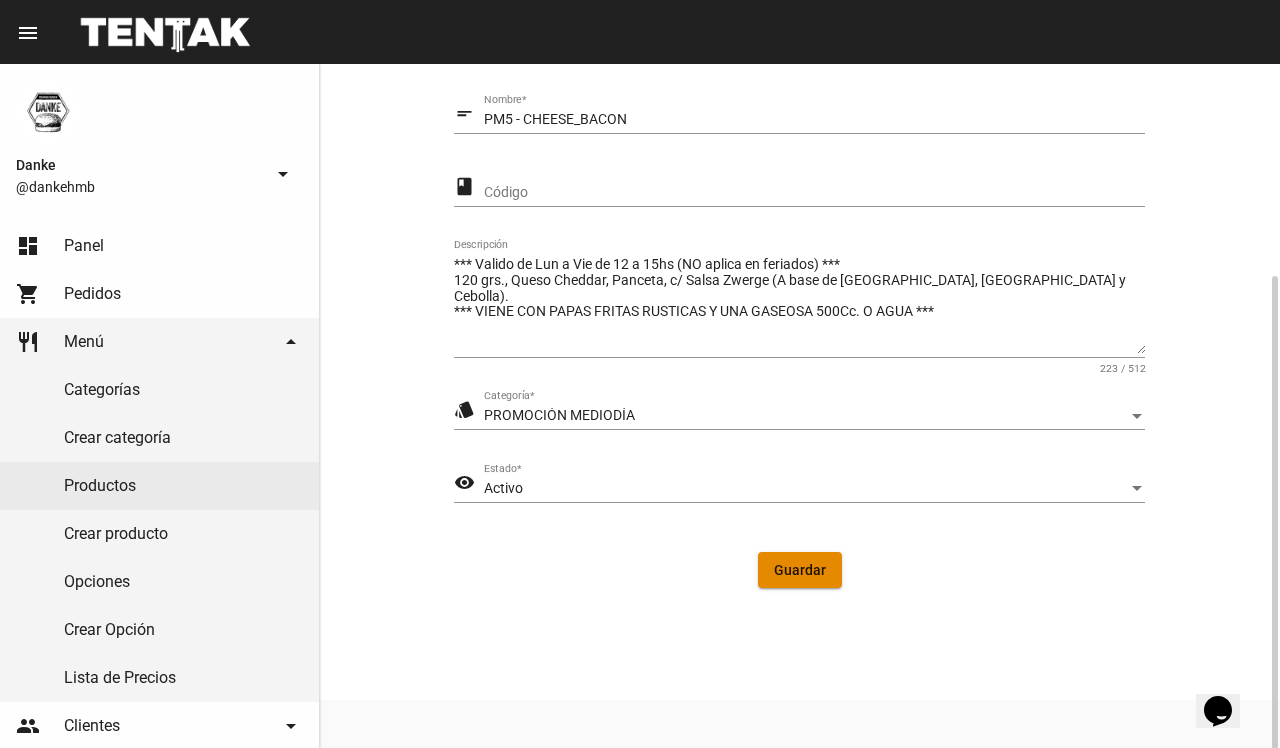 click on "Guardar" 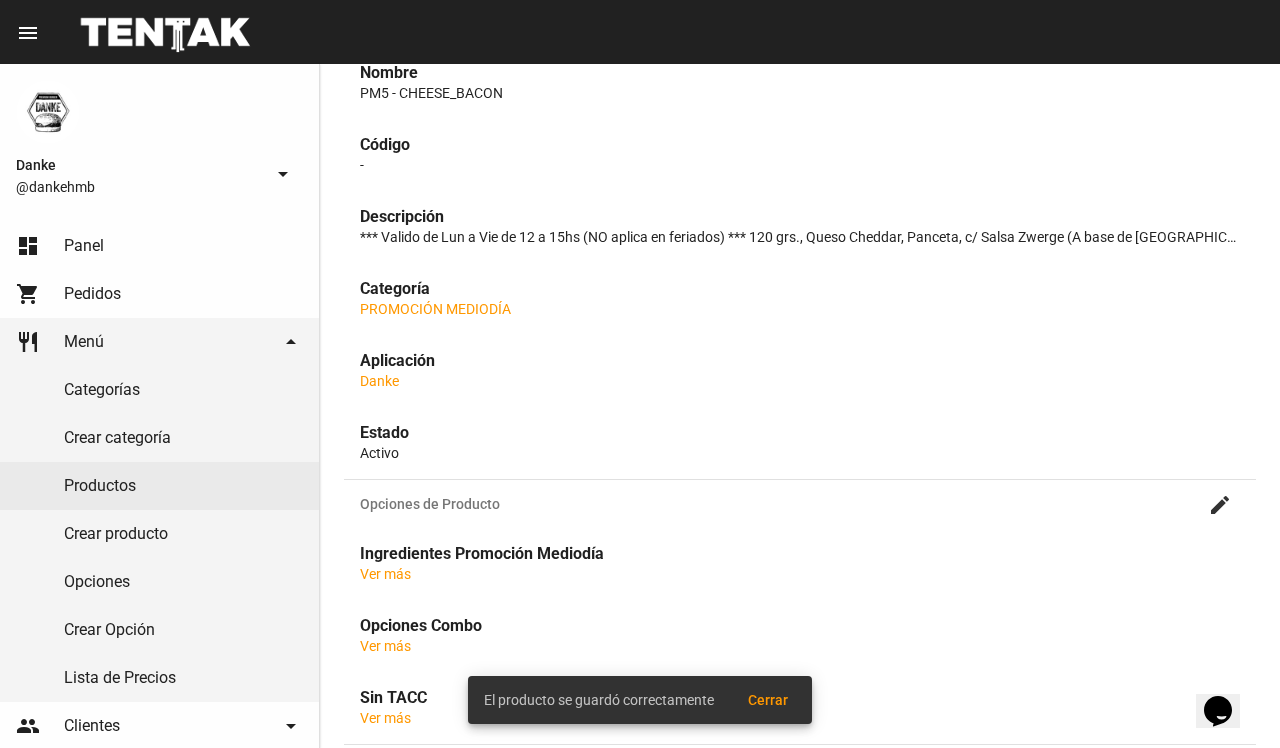 scroll, scrollTop: 0, scrollLeft: 0, axis: both 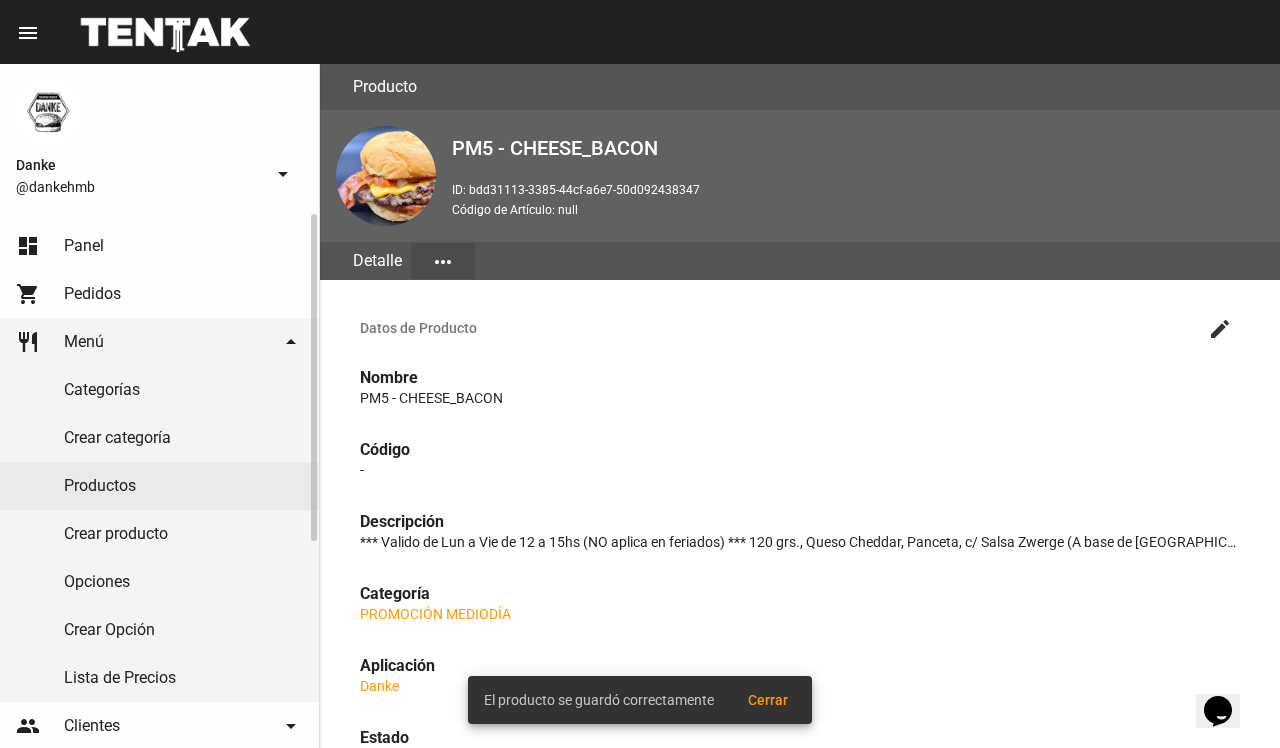 click on "dashboard Panel" 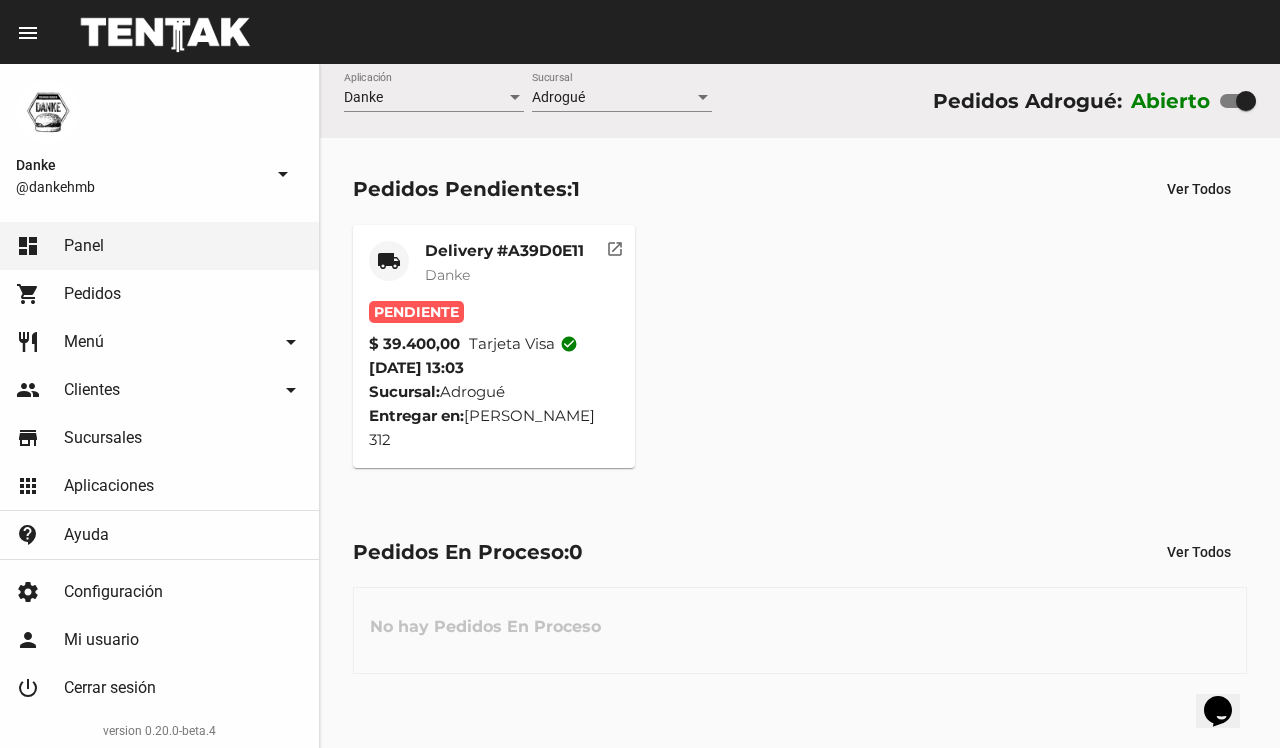 click on "Delivery #A39D0E11" 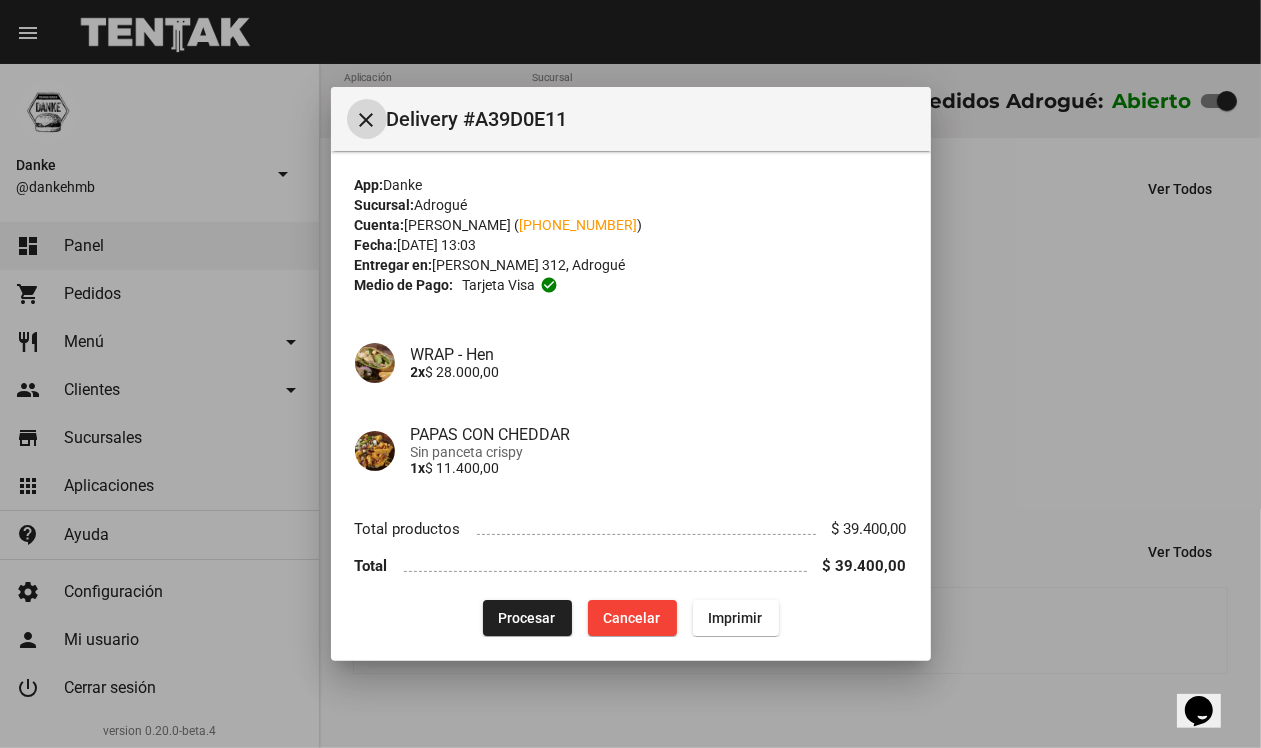 type 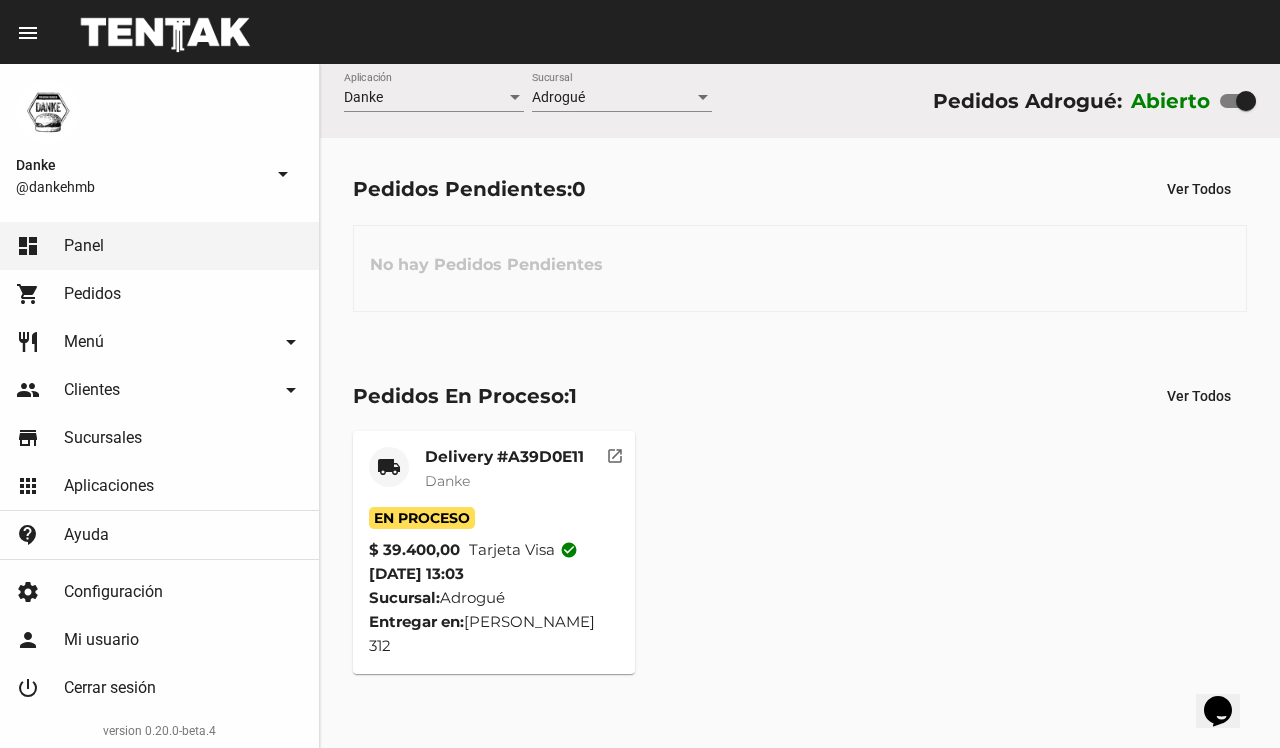 click on "Delivery #A39D0E11" 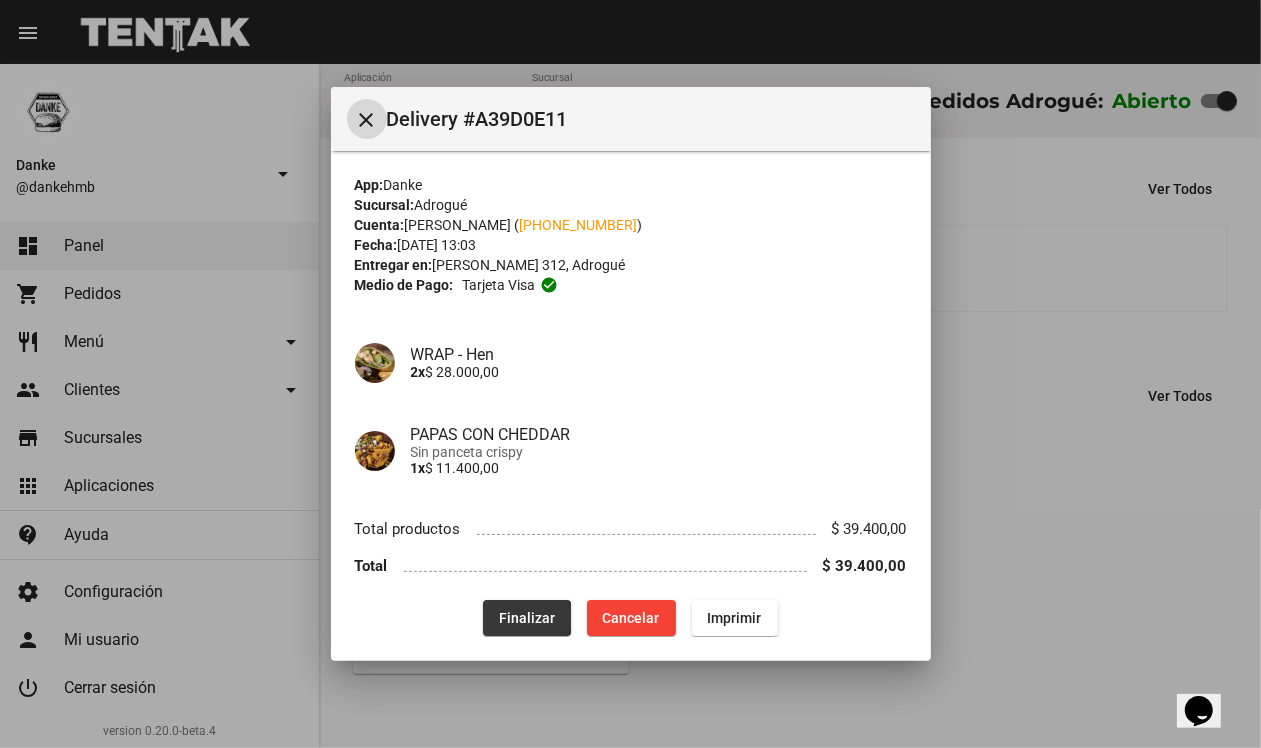 click on "Finalizar" 